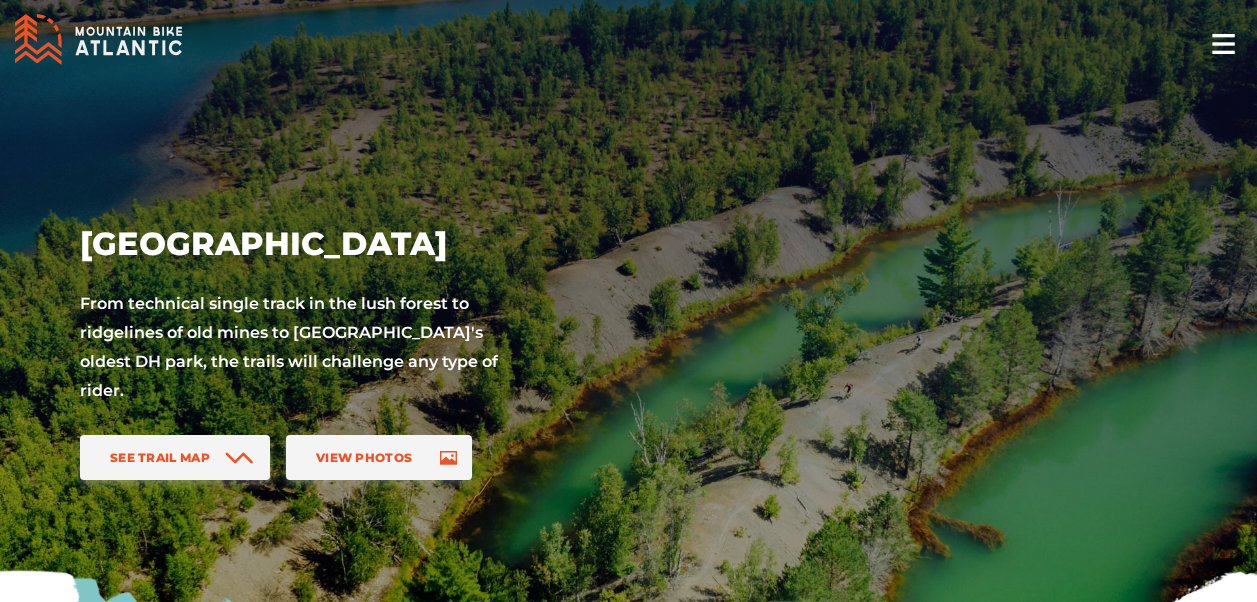 scroll, scrollTop: 0, scrollLeft: 0, axis: both 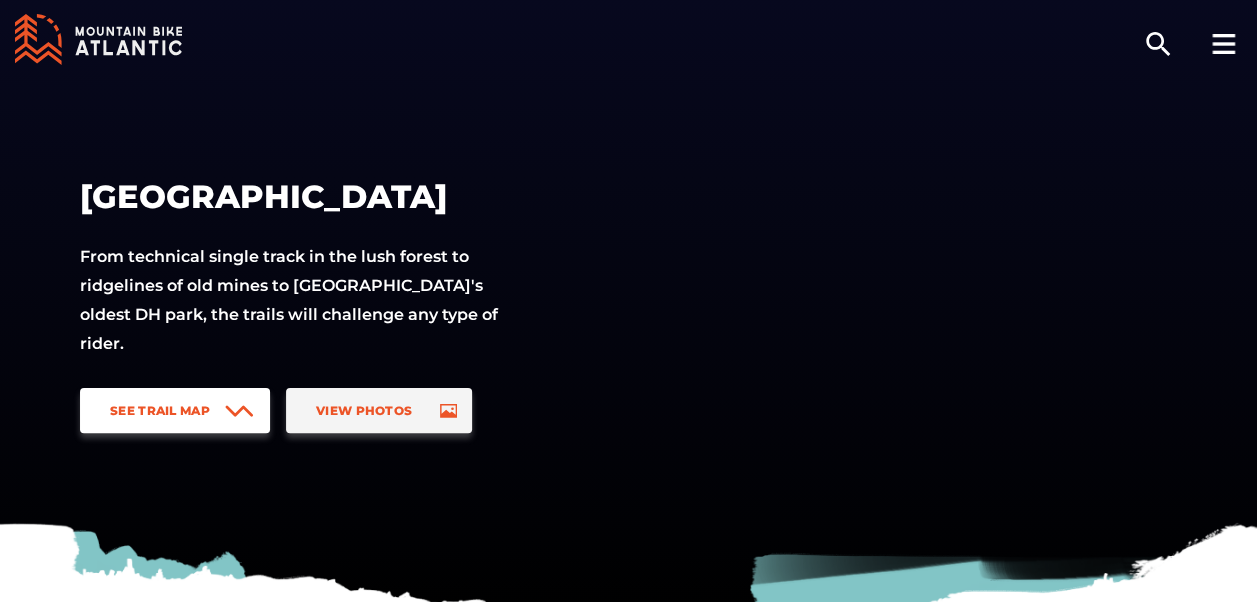click on "See Trail Map" at bounding box center [175, 410] 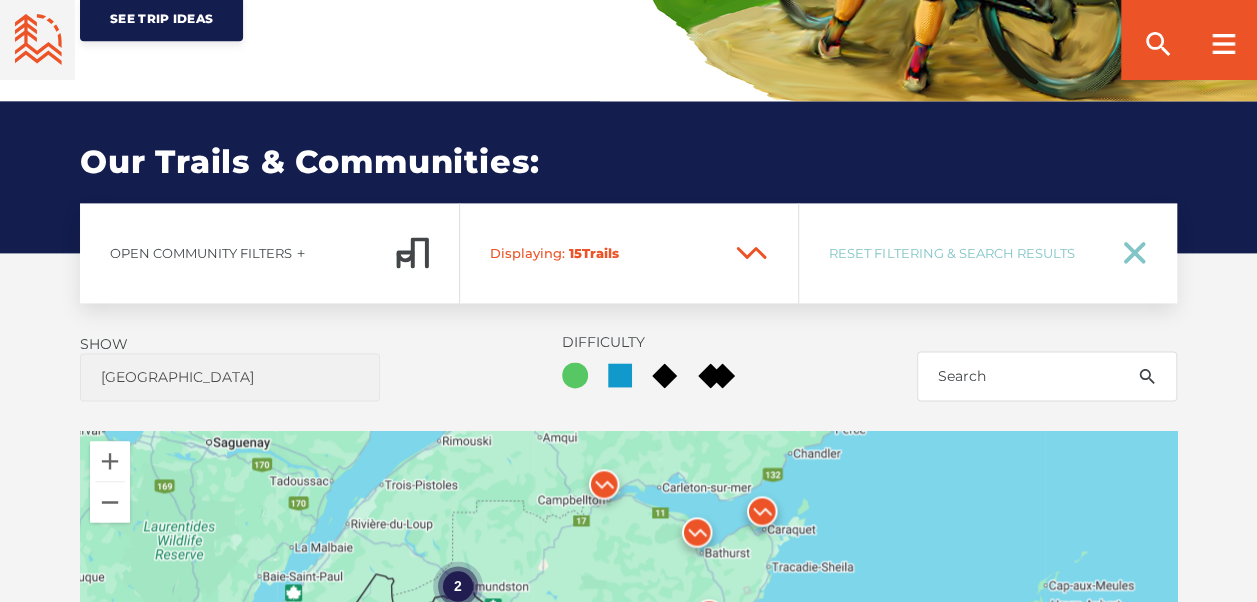 scroll, scrollTop: 1306, scrollLeft: 0, axis: vertical 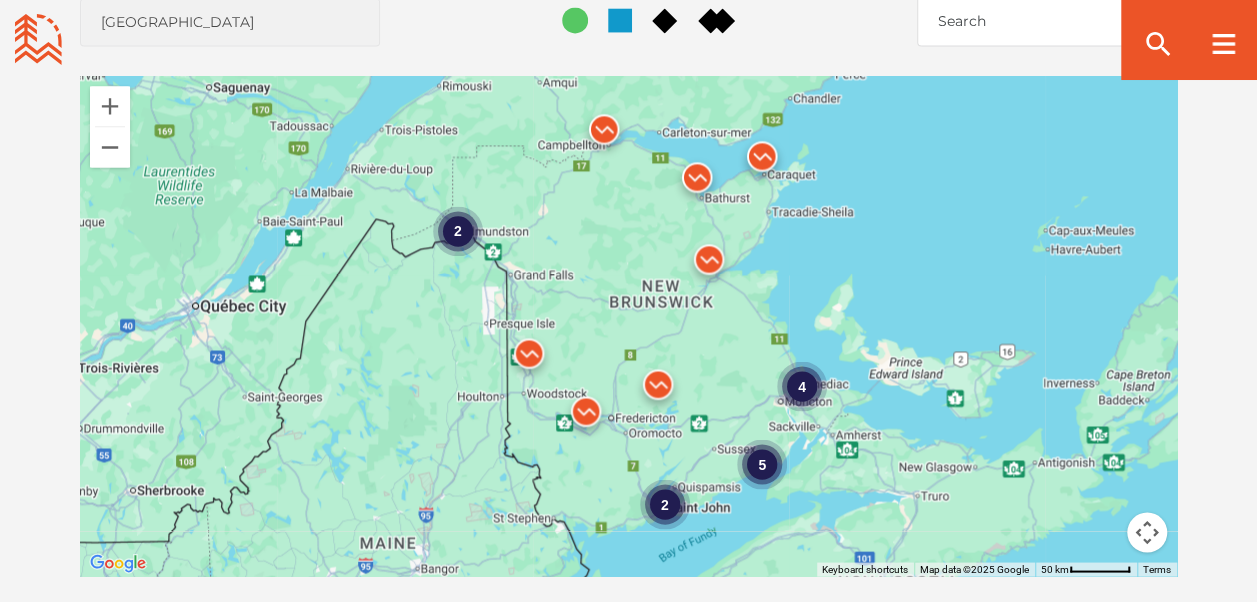 click at bounding box center (604, 134) 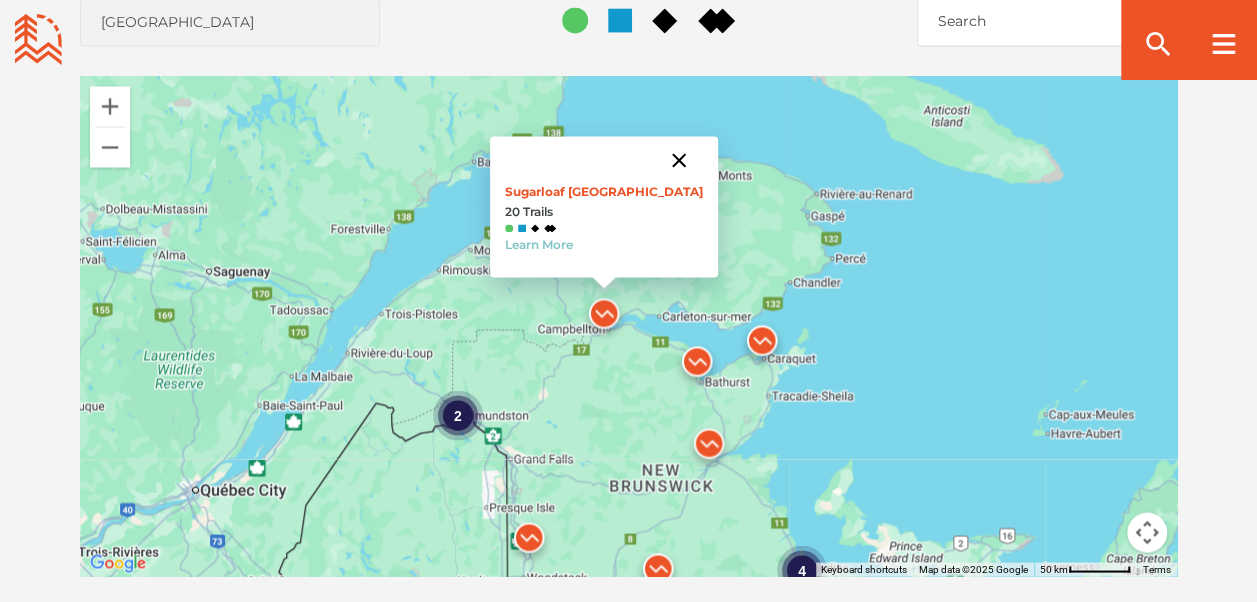 click at bounding box center [679, 160] 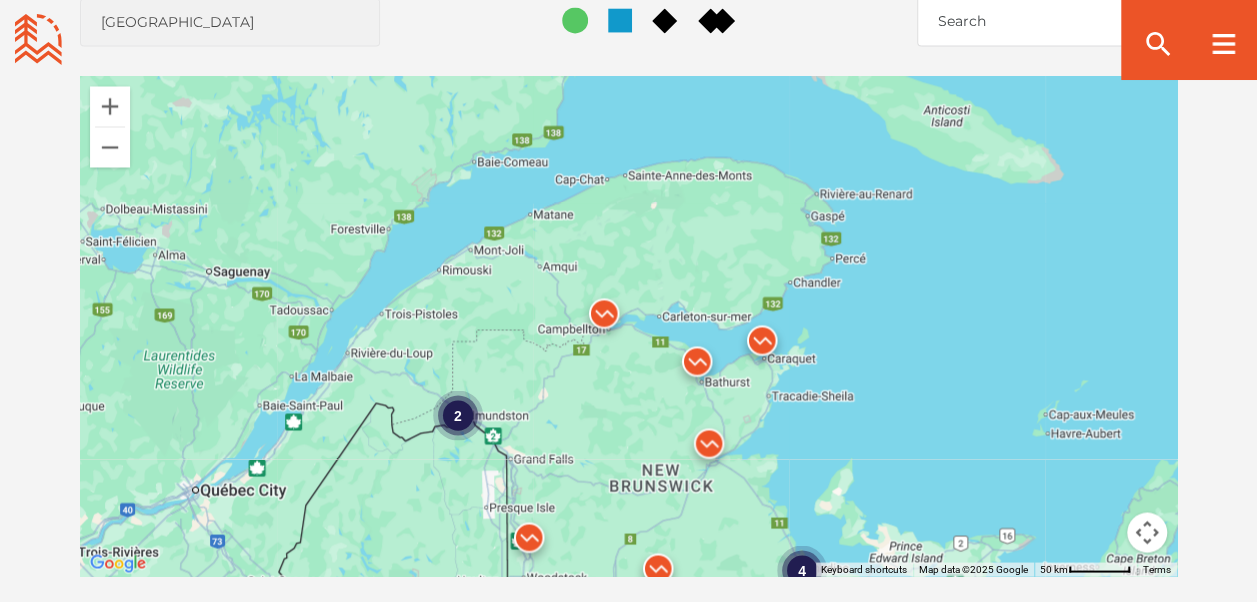 click at bounding box center (697, 366) 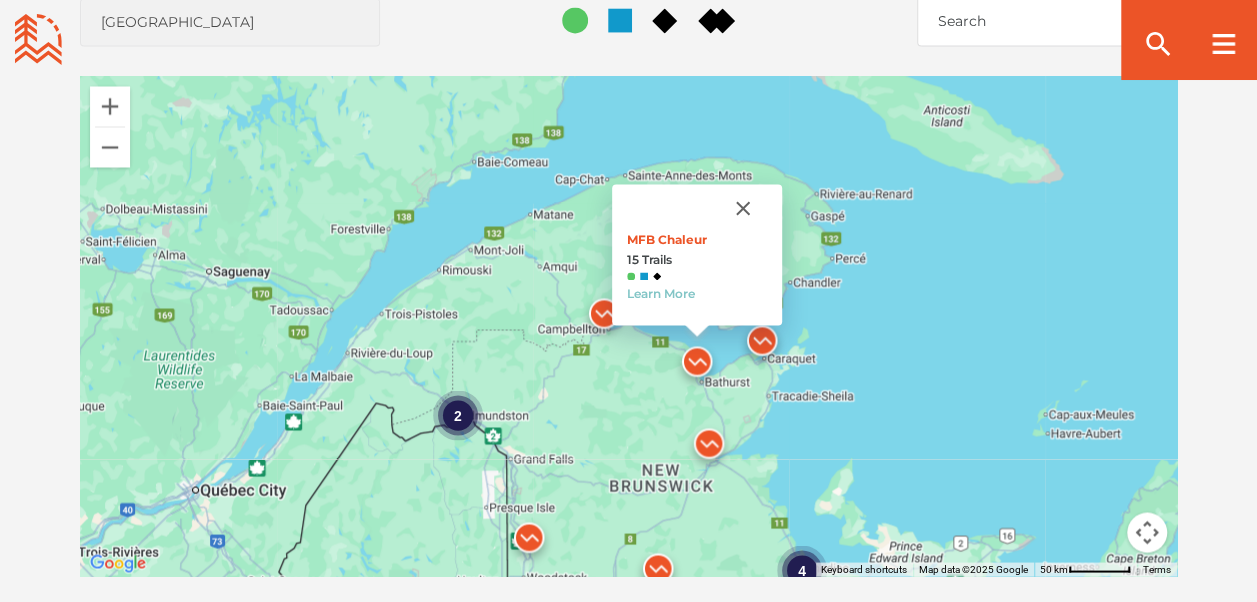 click at bounding box center [709, 448] 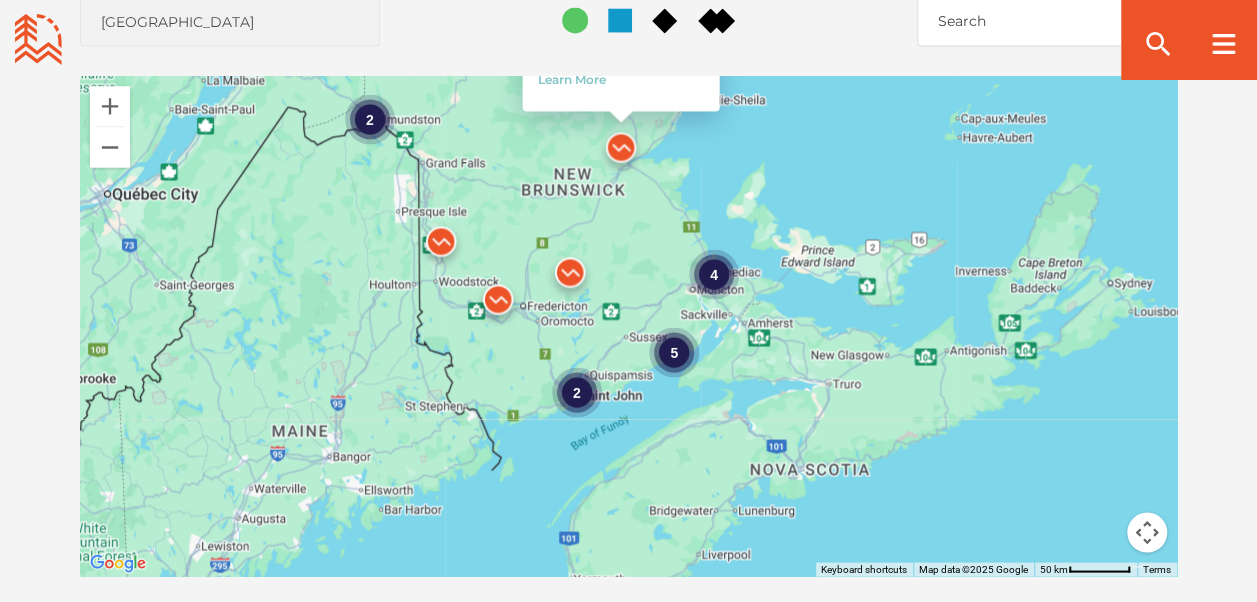 drag, startPoint x: 608, startPoint y: 414, endPoint x: 518, endPoint y: 111, distance: 316.08386 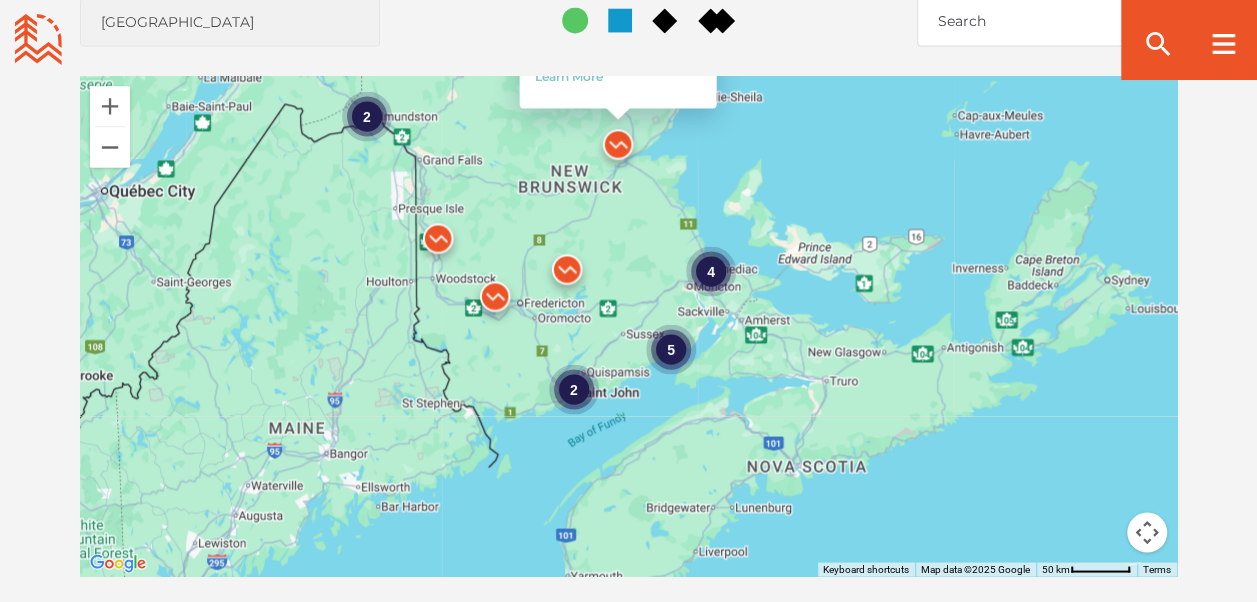 click at bounding box center (438, 243) 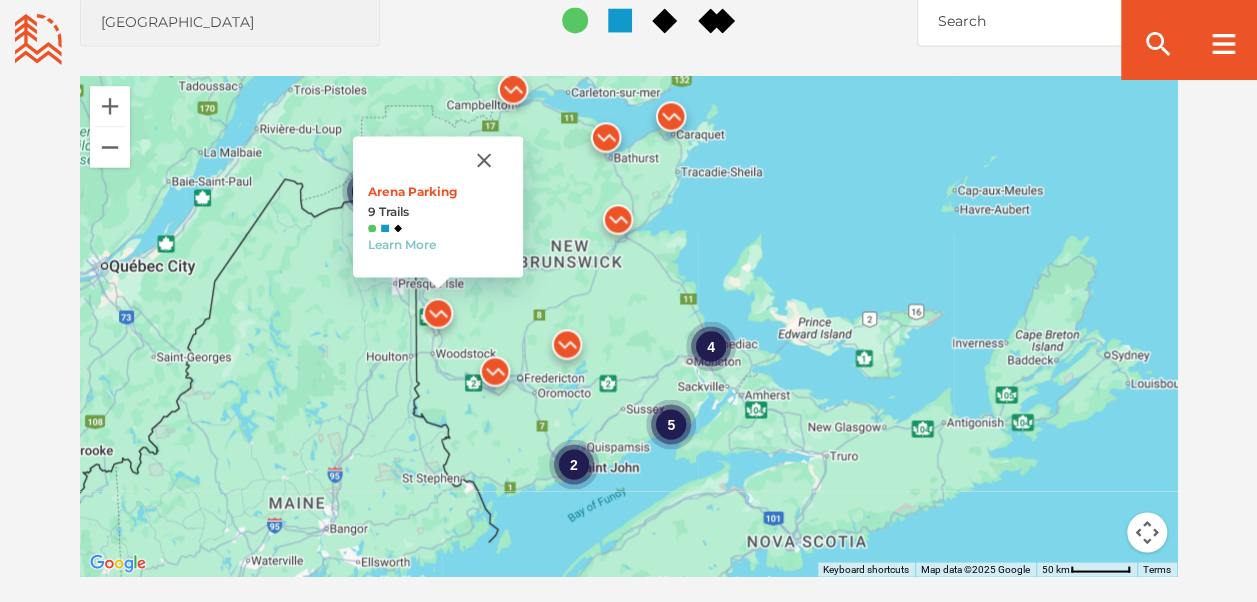 click at bounding box center [495, 376] 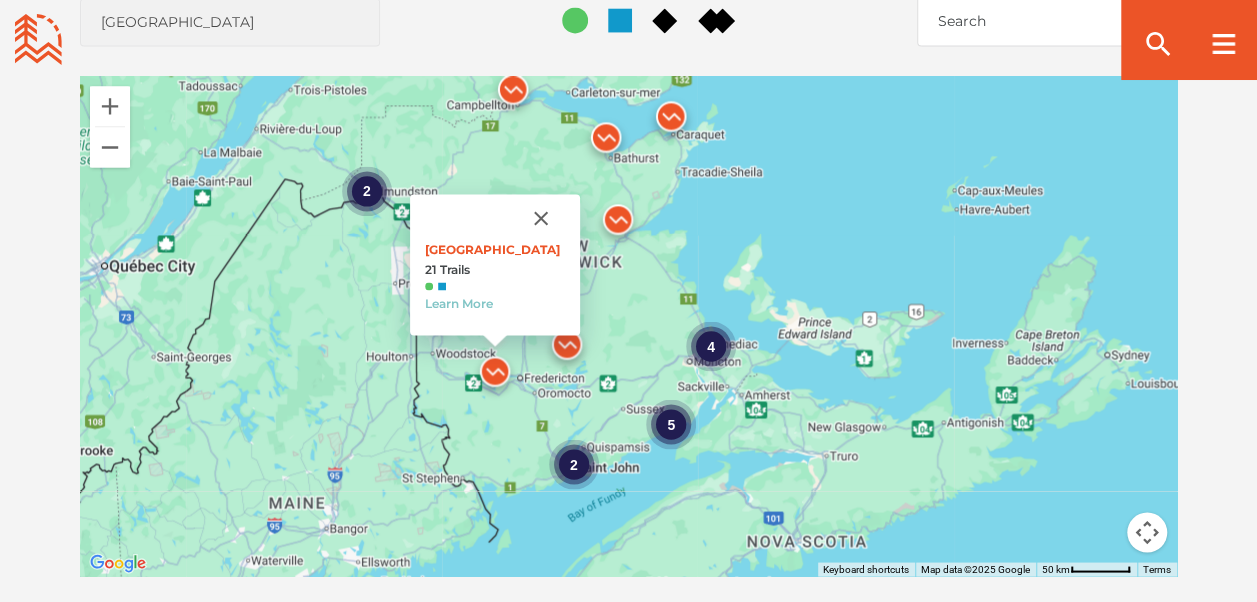 click at bounding box center [567, 349] 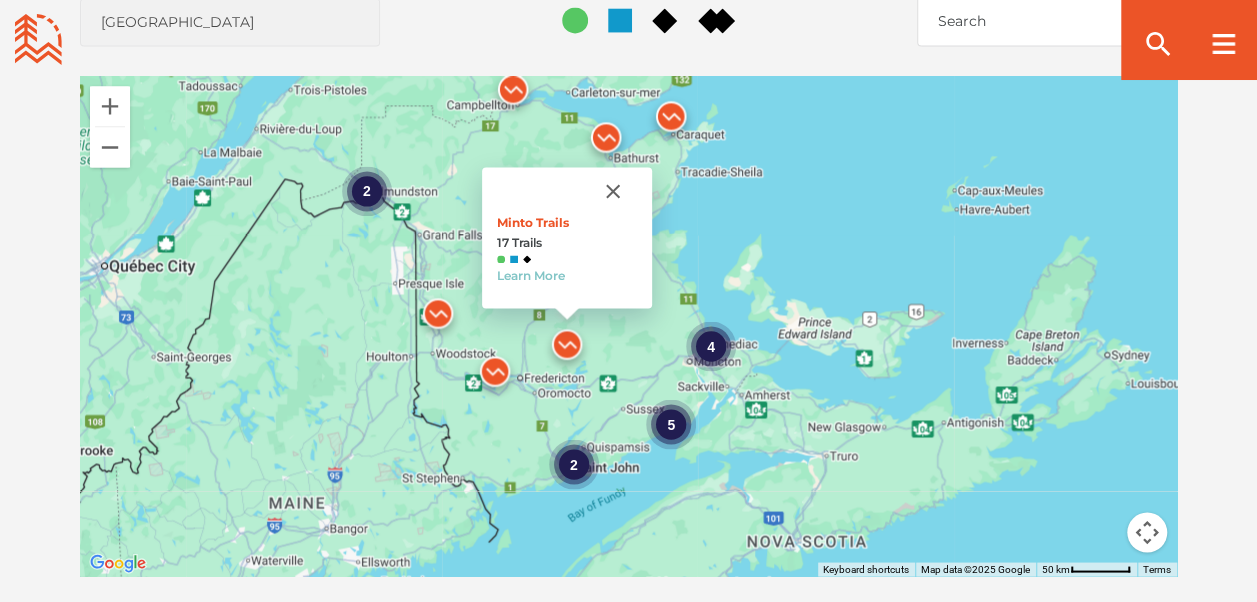 click on "5" at bounding box center [671, 424] 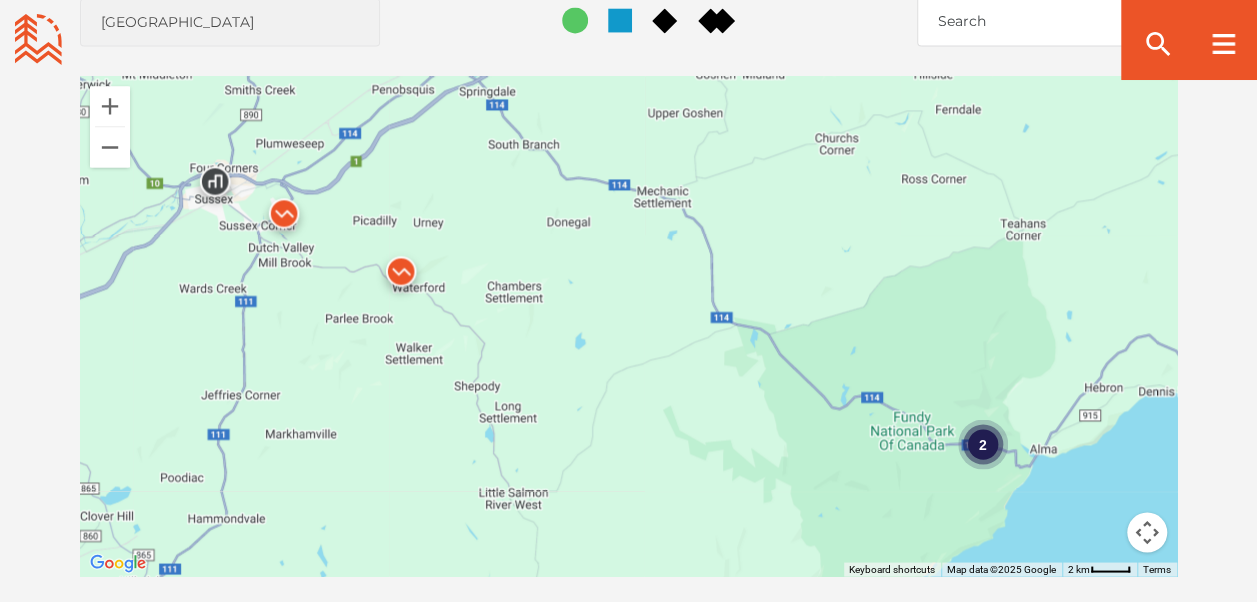 click at bounding box center [401, 276] 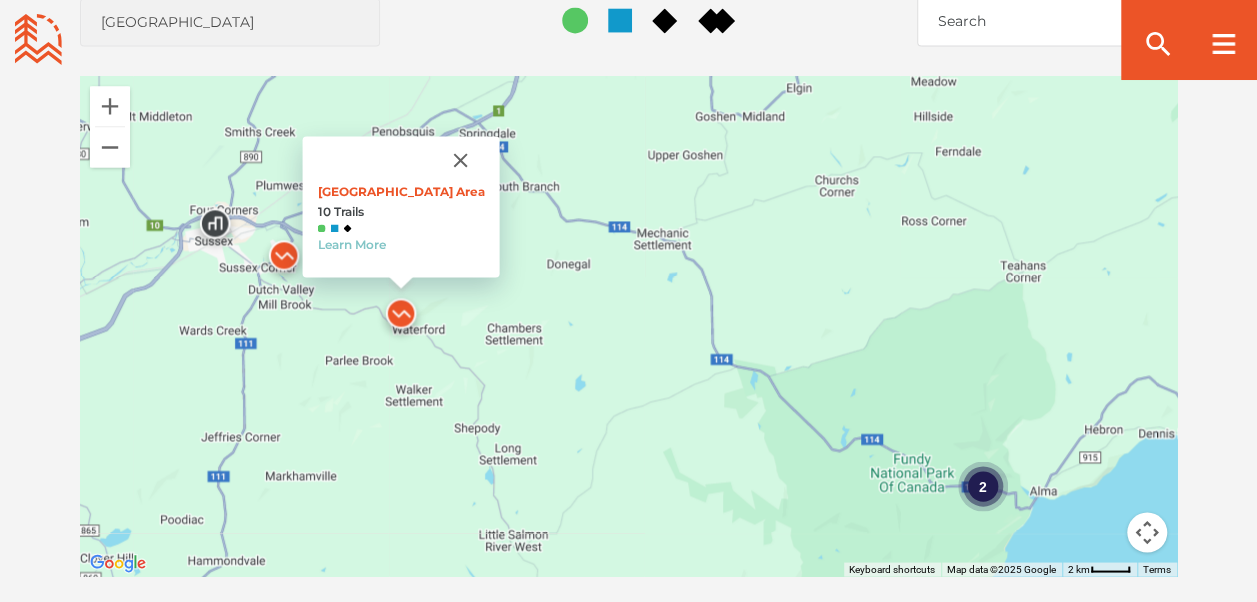 click at bounding box center [284, 260] 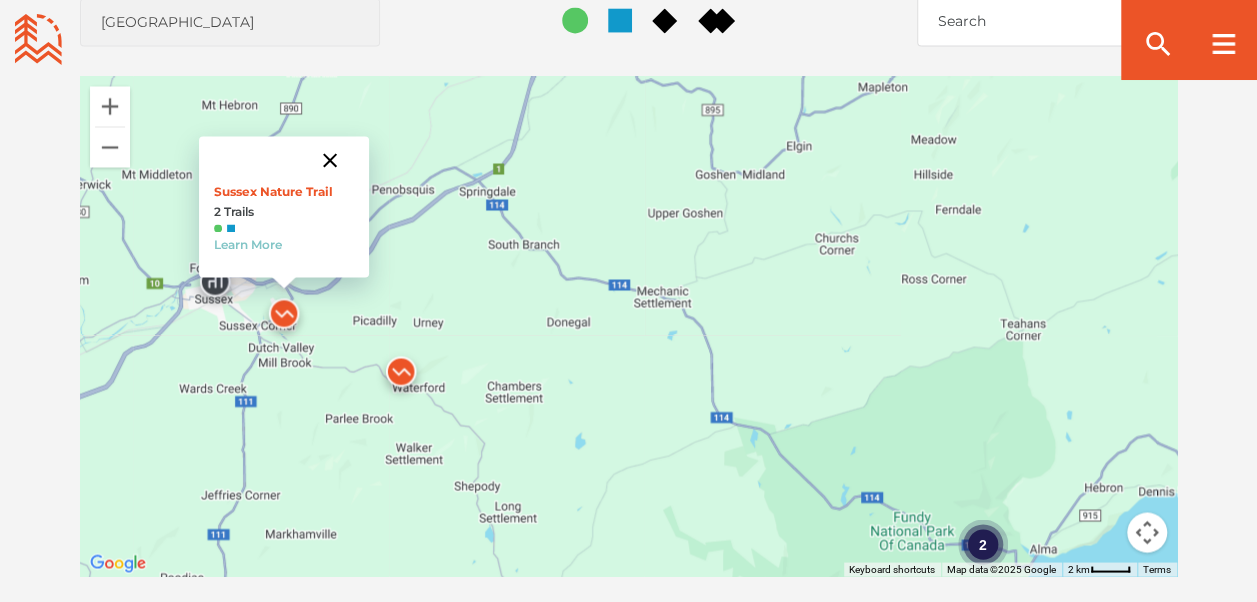 click at bounding box center (330, 160) 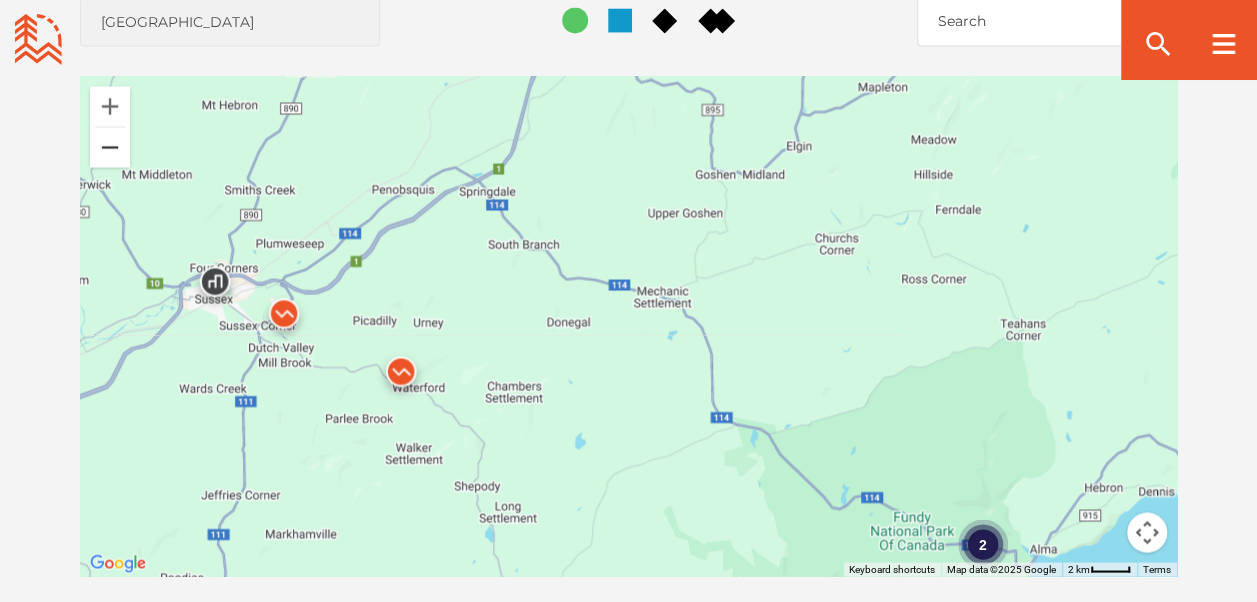click at bounding box center (110, 147) 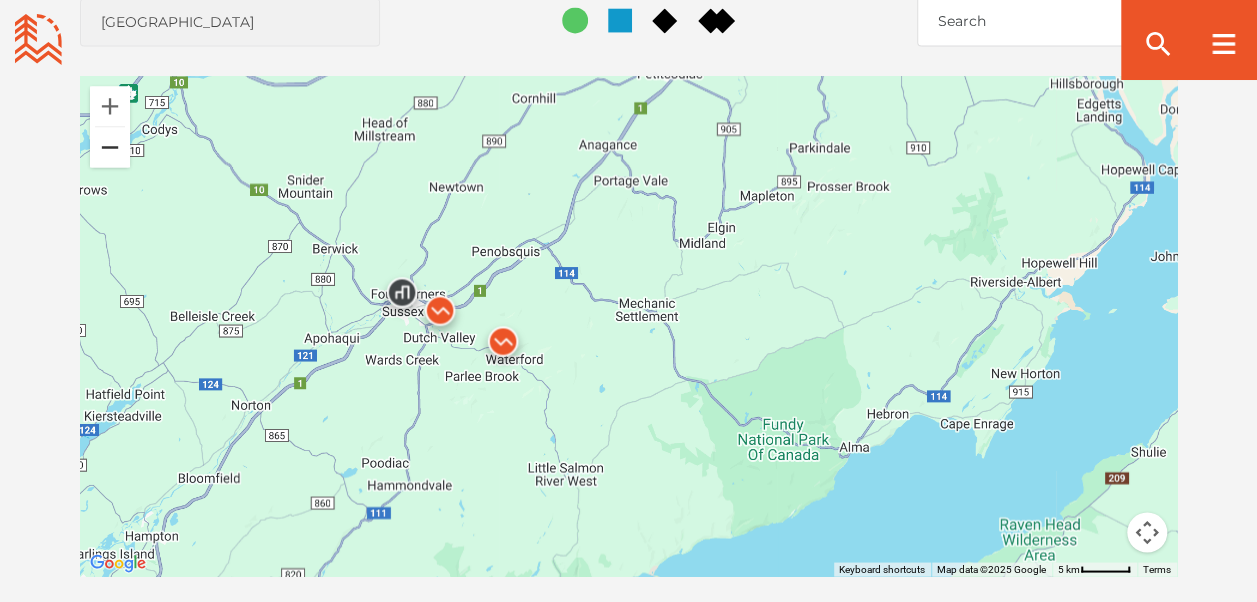 click at bounding box center (110, 147) 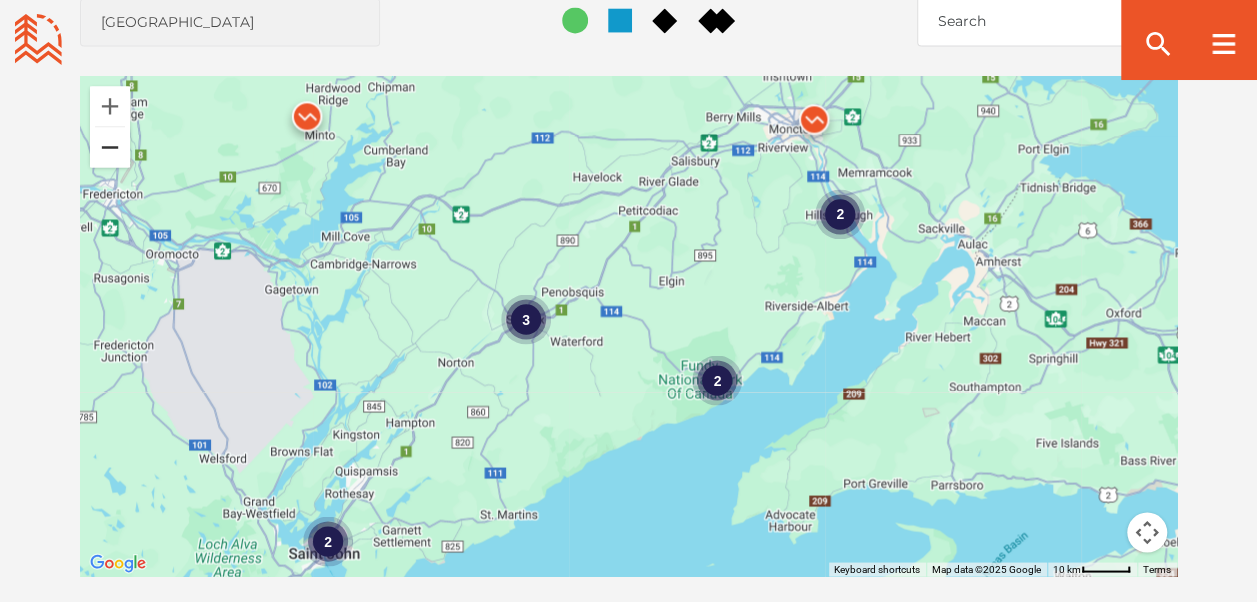 click at bounding box center [110, 147] 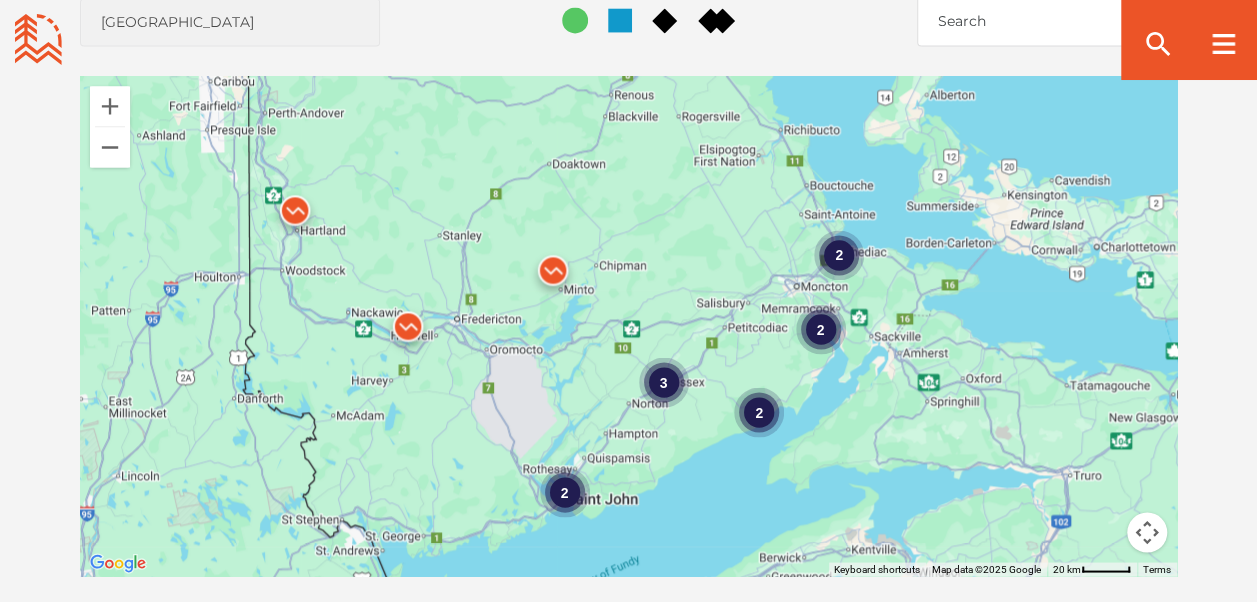 drag, startPoint x: 332, startPoint y: 130, endPoint x: 433, endPoint y: 198, distance: 121.75796 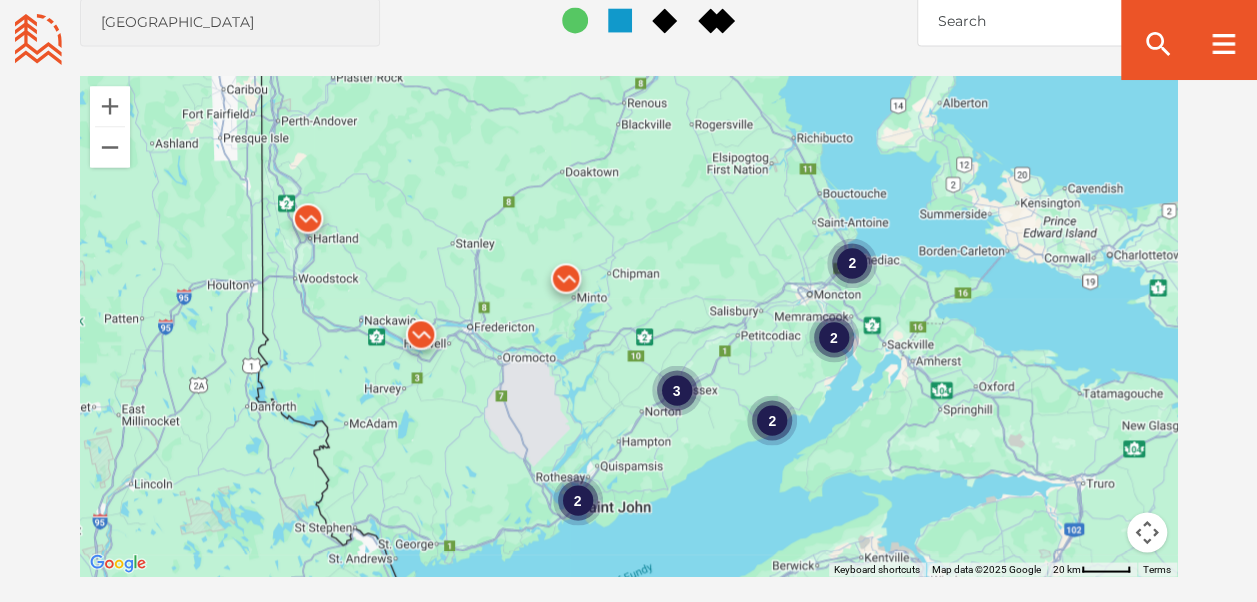 click at bounding box center [566, 283] 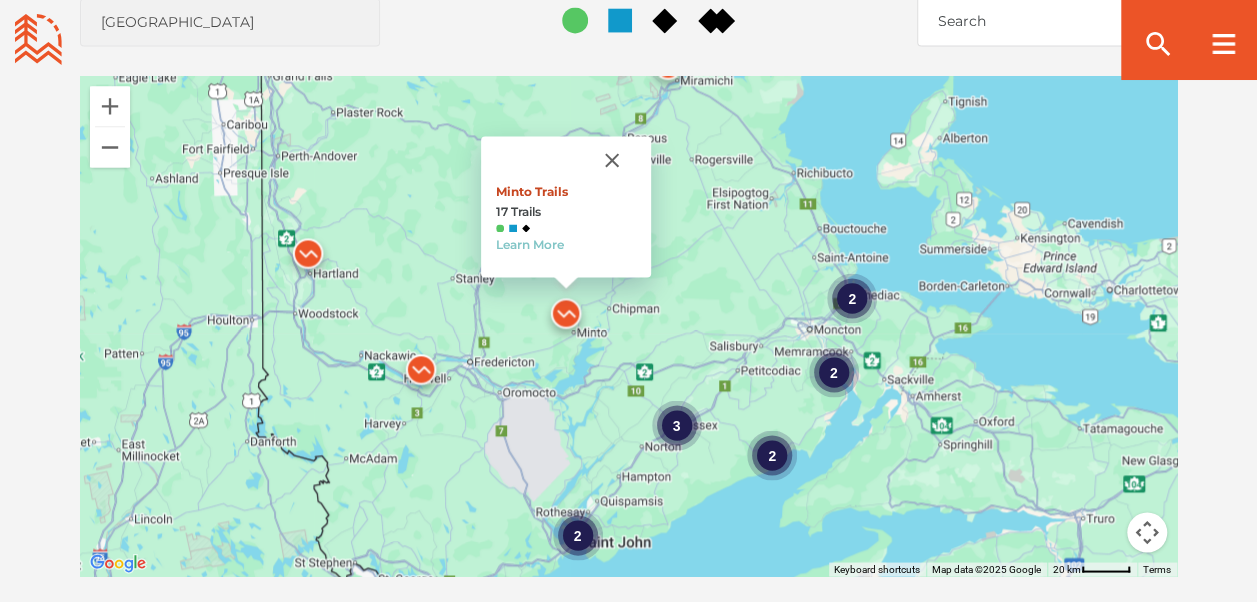 click on "Minto Trails" at bounding box center [532, 191] 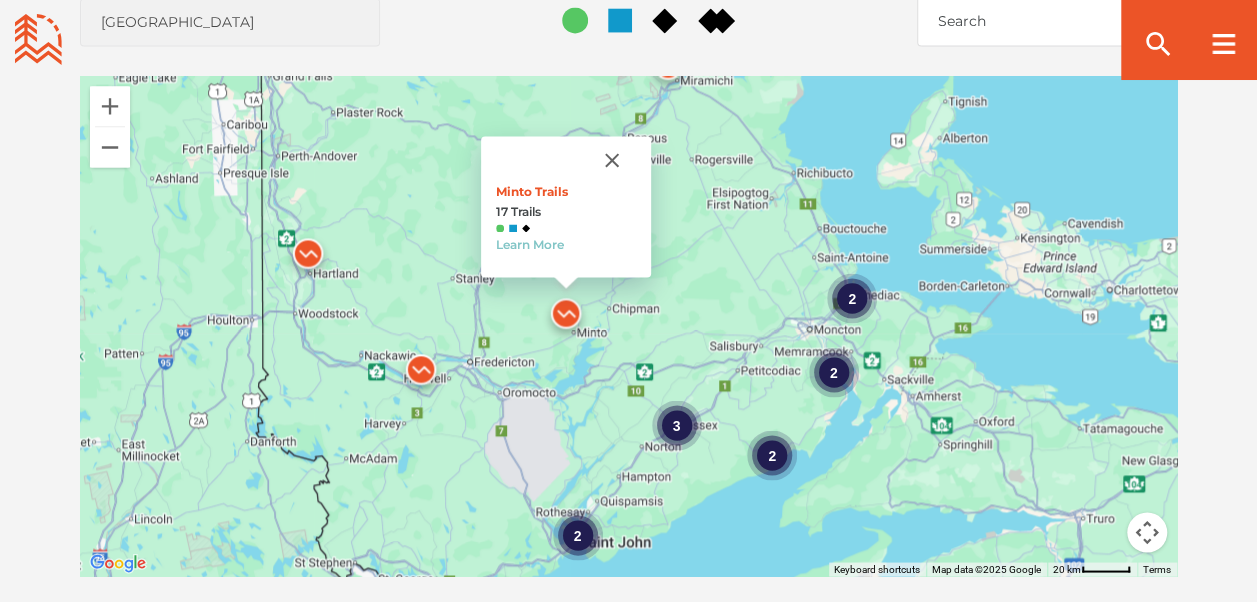 click at bounding box center (421, 374) 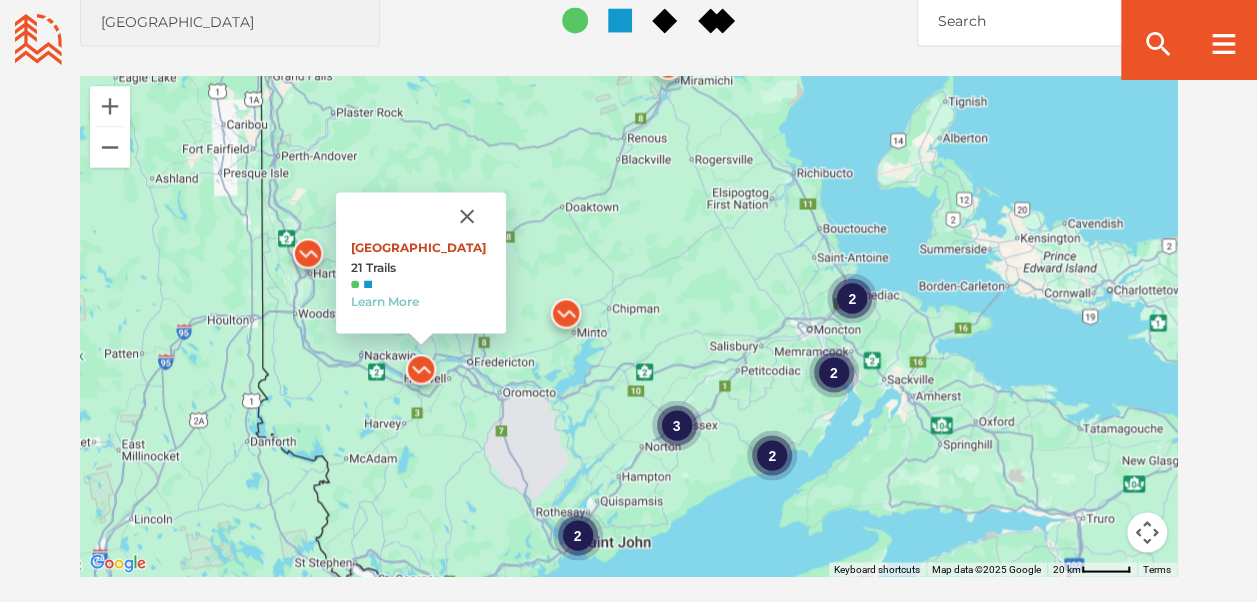 click on "Woolastook Park" at bounding box center (418, 247) 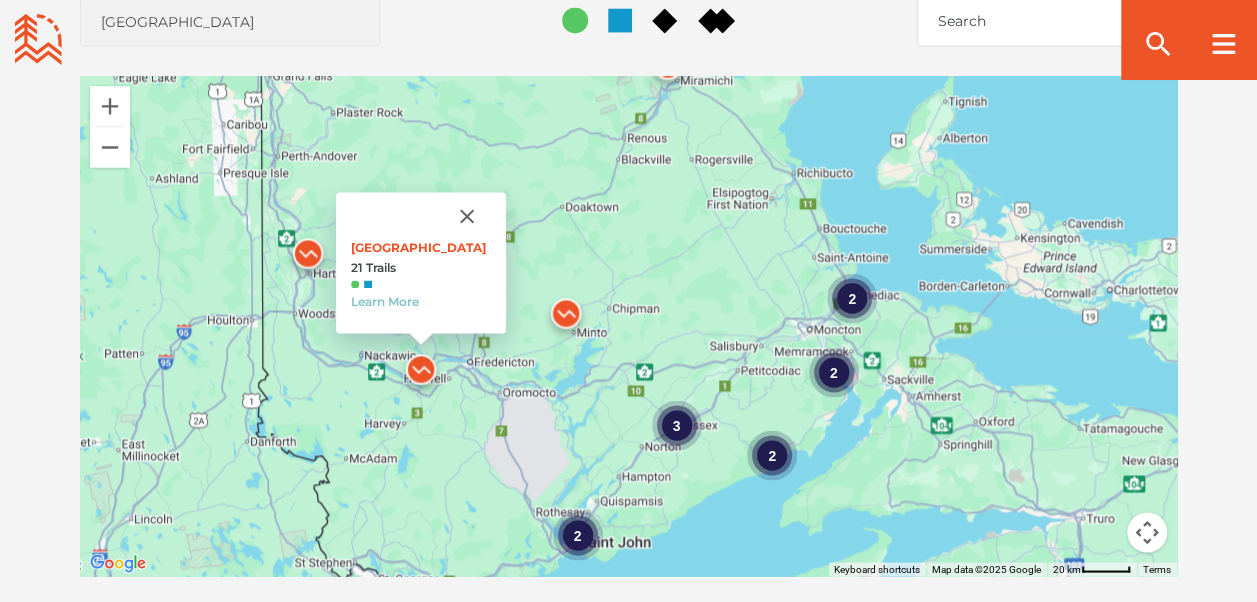 click at bounding box center (308, 258) 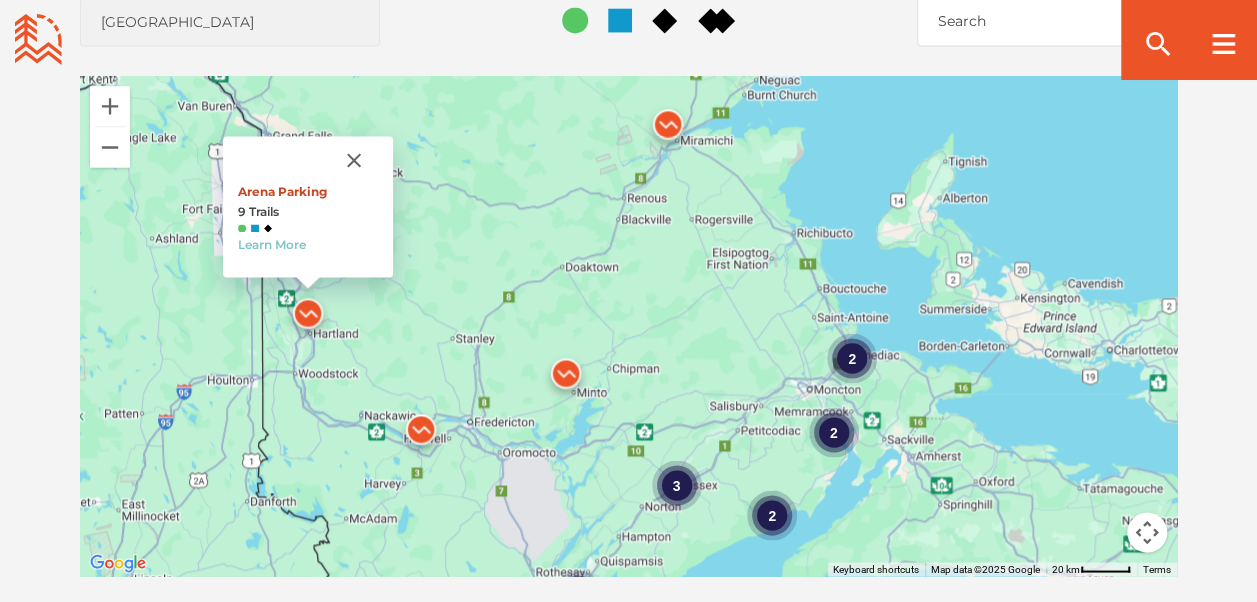 click on "Arena Parking" at bounding box center [282, 191] 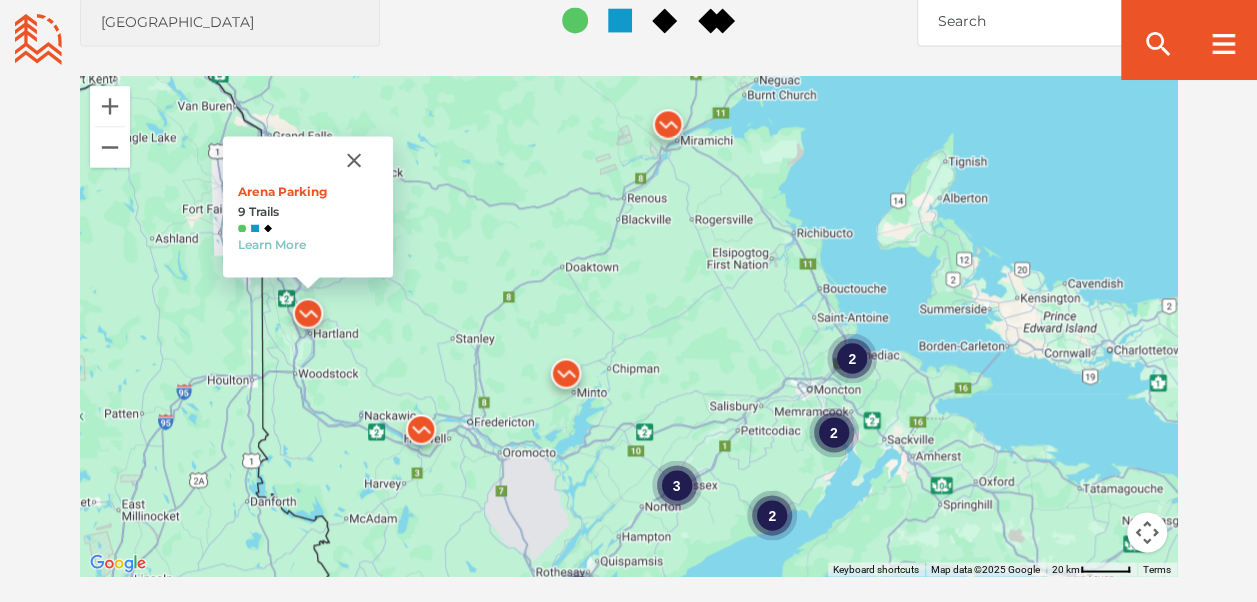 click at bounding box center [668, 129] 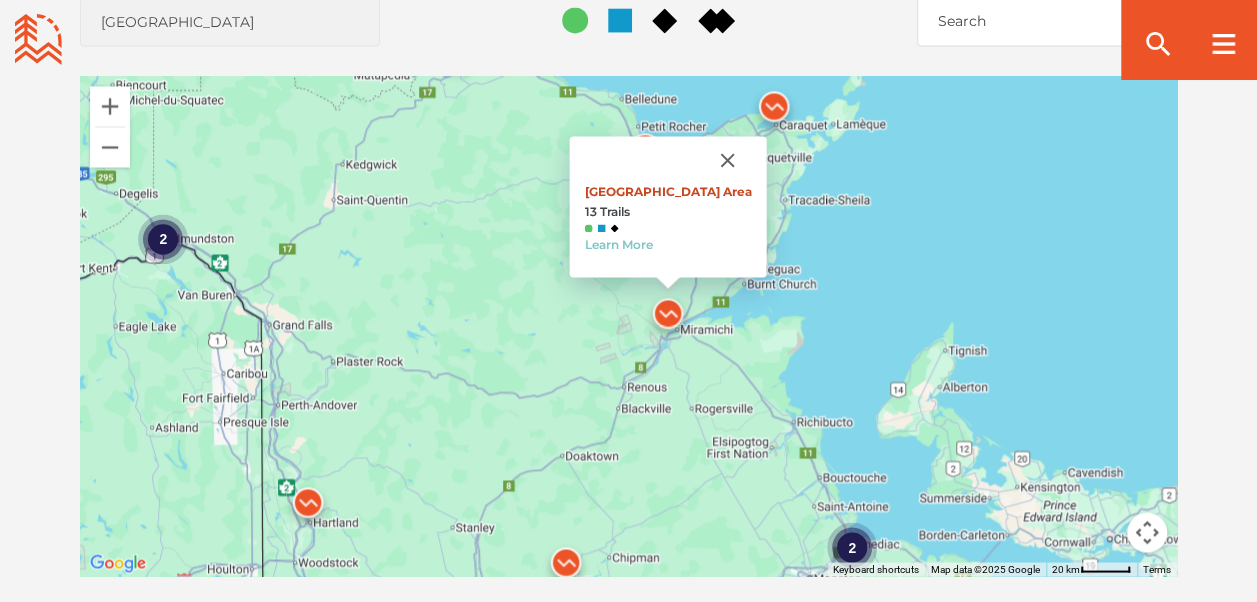 click on "Main Parking Area" at bounding box center [667, 191] 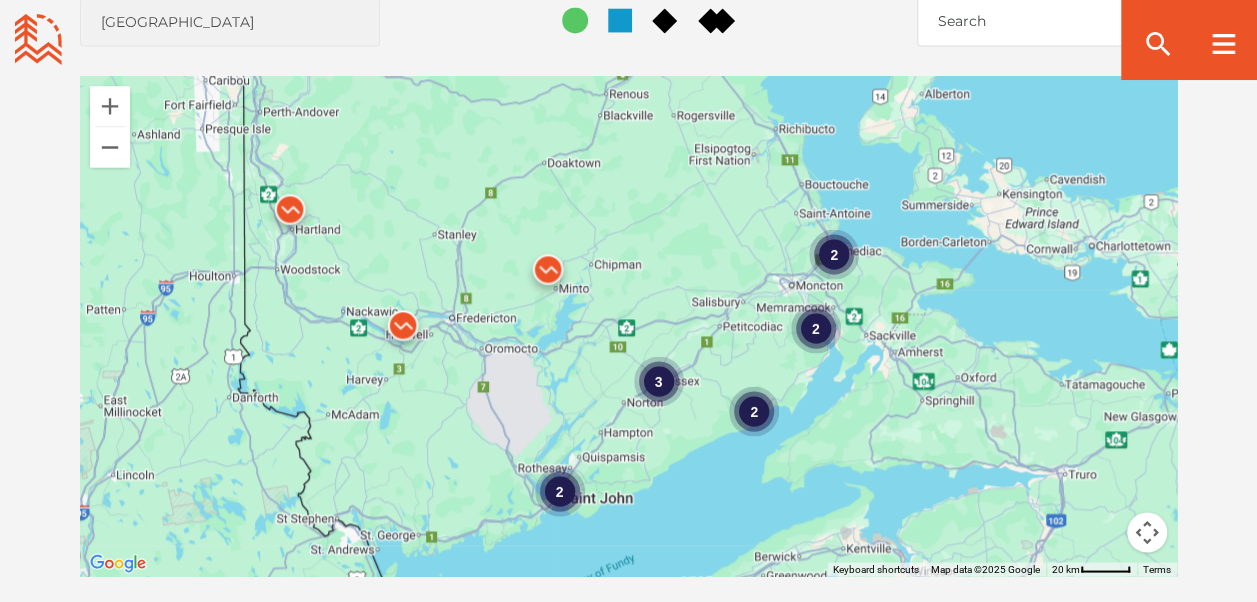 drag, startPoint x: 698, startPoint y: 362, endPoint x: 680, endPoint y: 65, distance: 297.54495 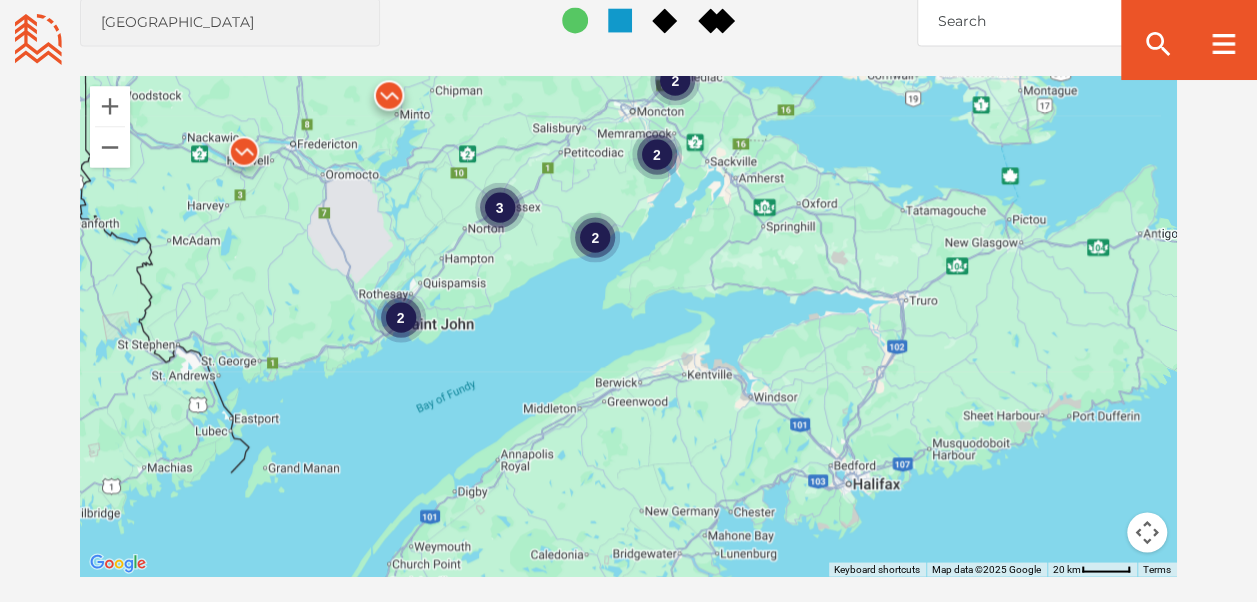 drag, startPoint x: 795, startPoint y: 359, endPoint x: 617, endPoint y: 157, distance: 269.23596 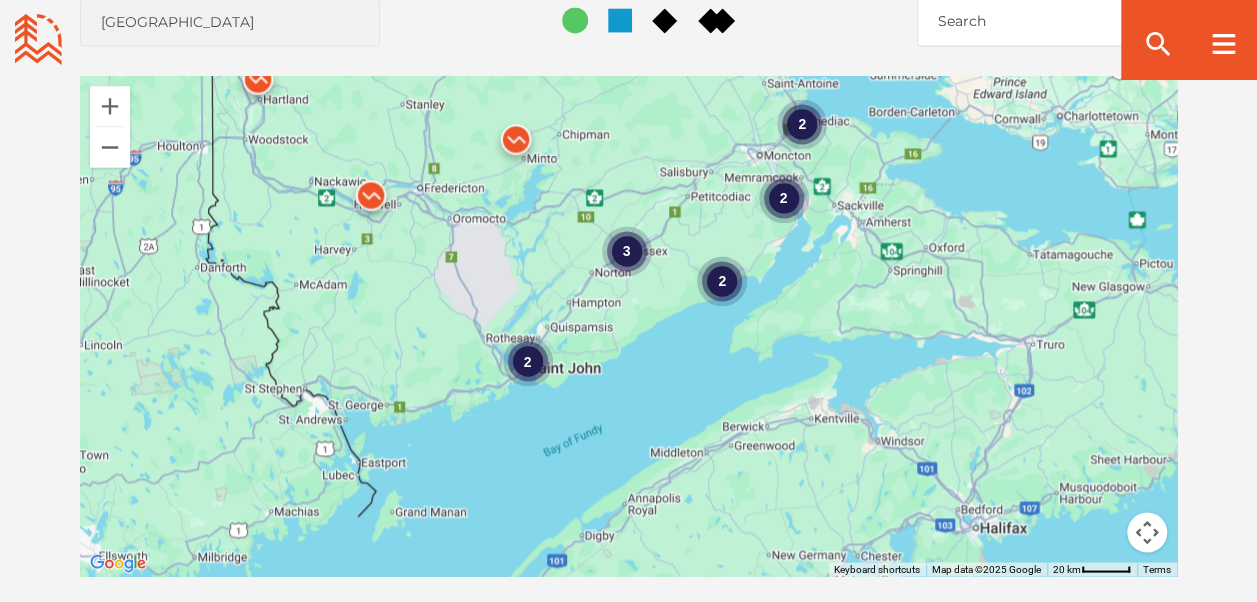 drag, startPoint x: 759, startPoint y: 373, endPoint x: 881, endPoint y: 408, distance: 126.921234 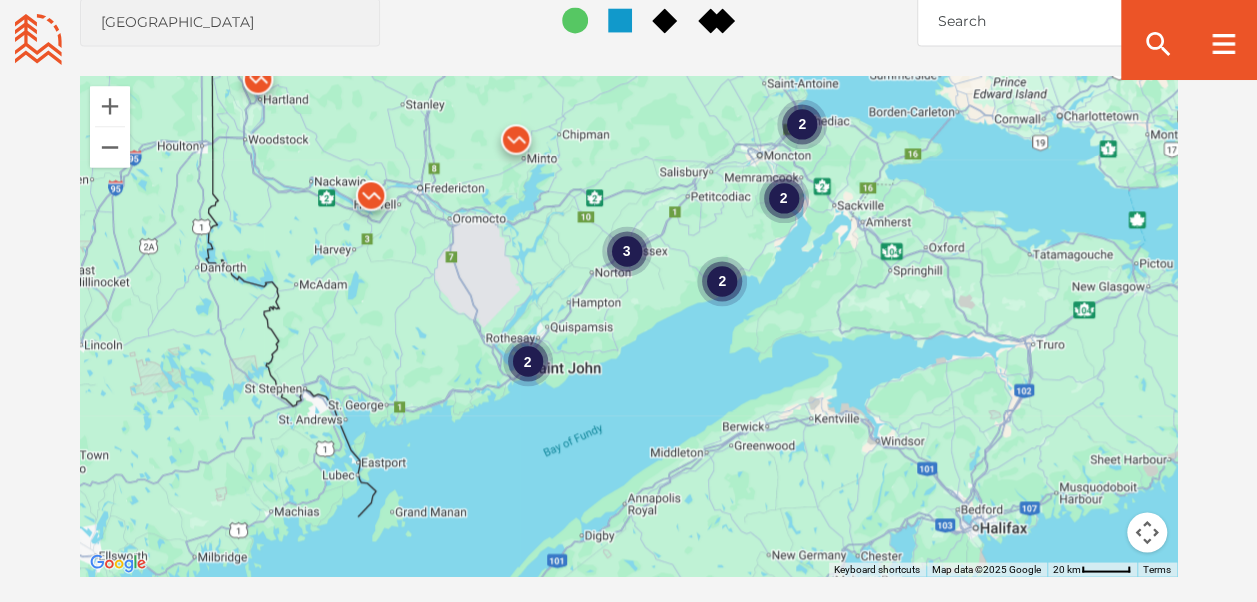 click on "2" at bounding box center (783, 198) 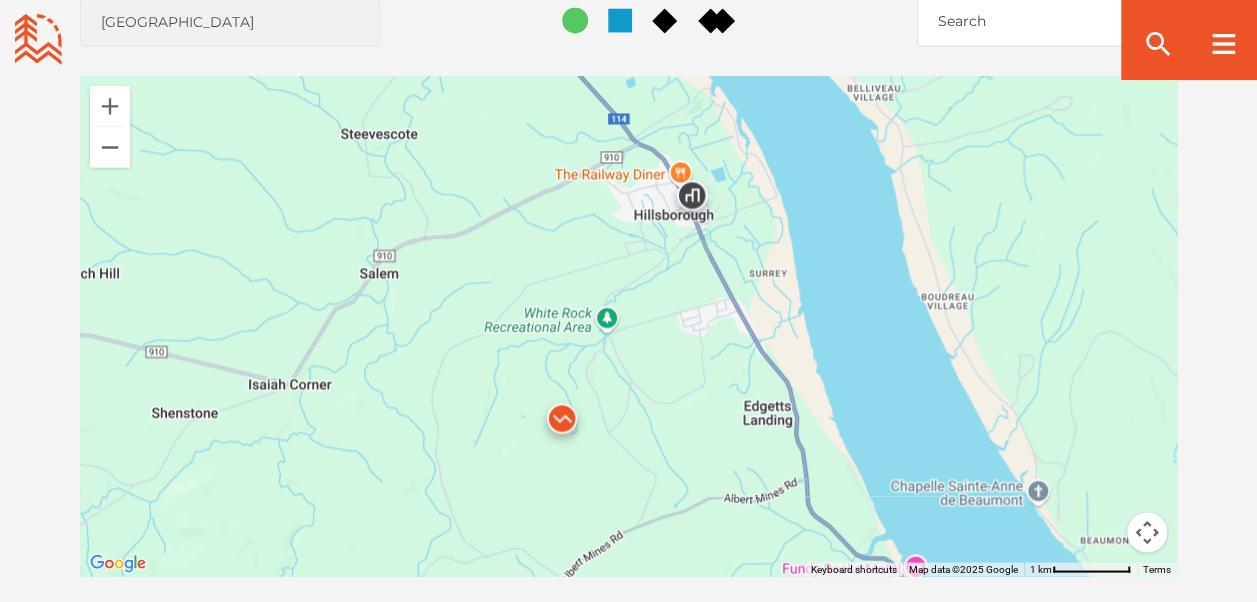 click at bounding box center (562, 423) 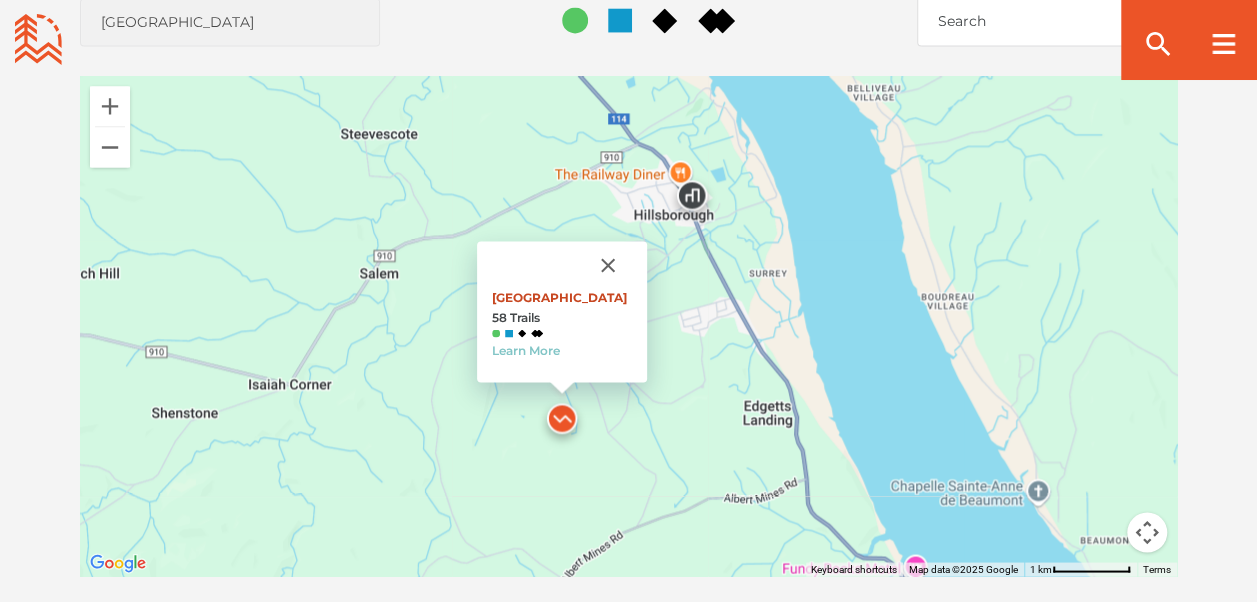 click on "White Rock Recreation Area" at bounding box center (559, 296) 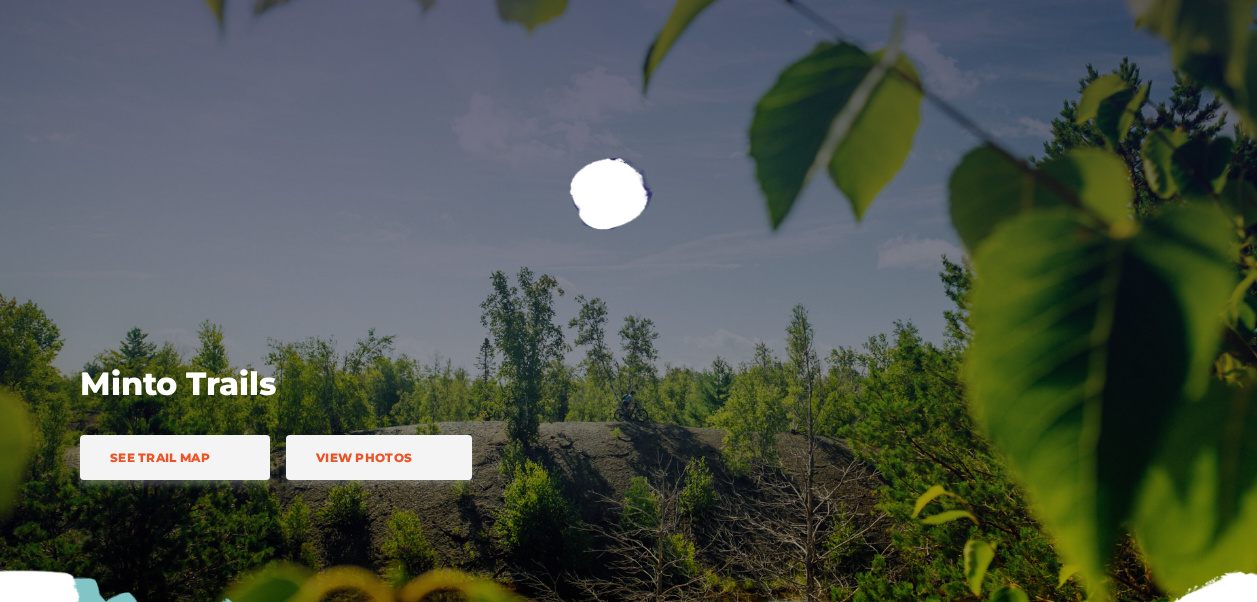 scroll, scrollTop: 0, scrollLeft: 0, axis: both 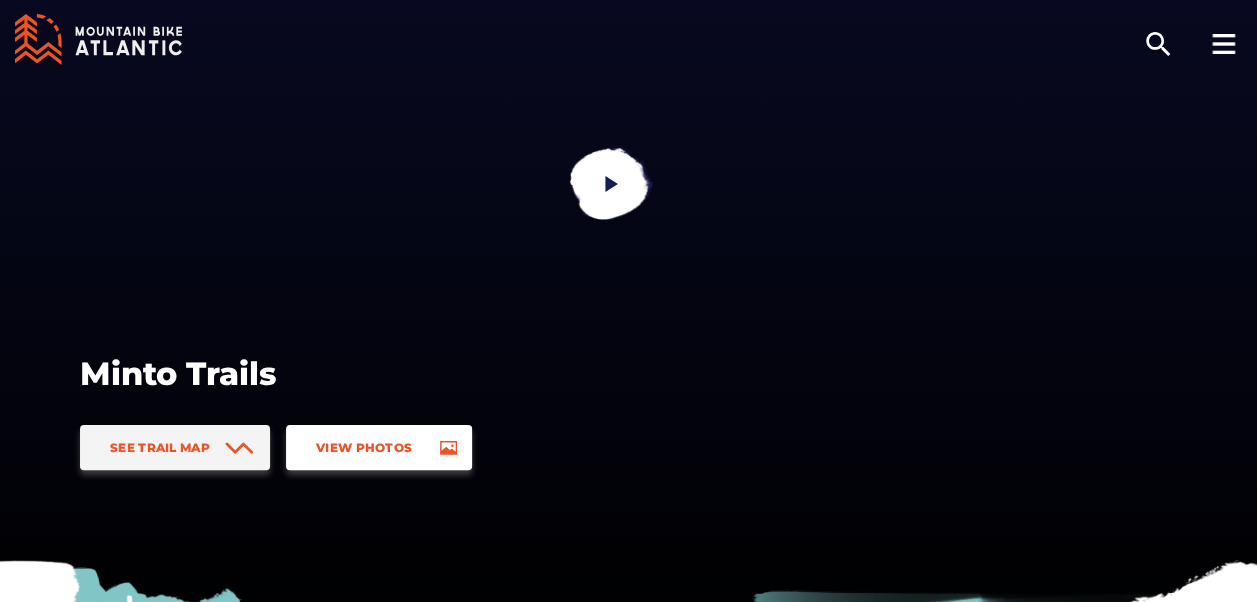 click on "View Photos" at bounding box center (379, 447) 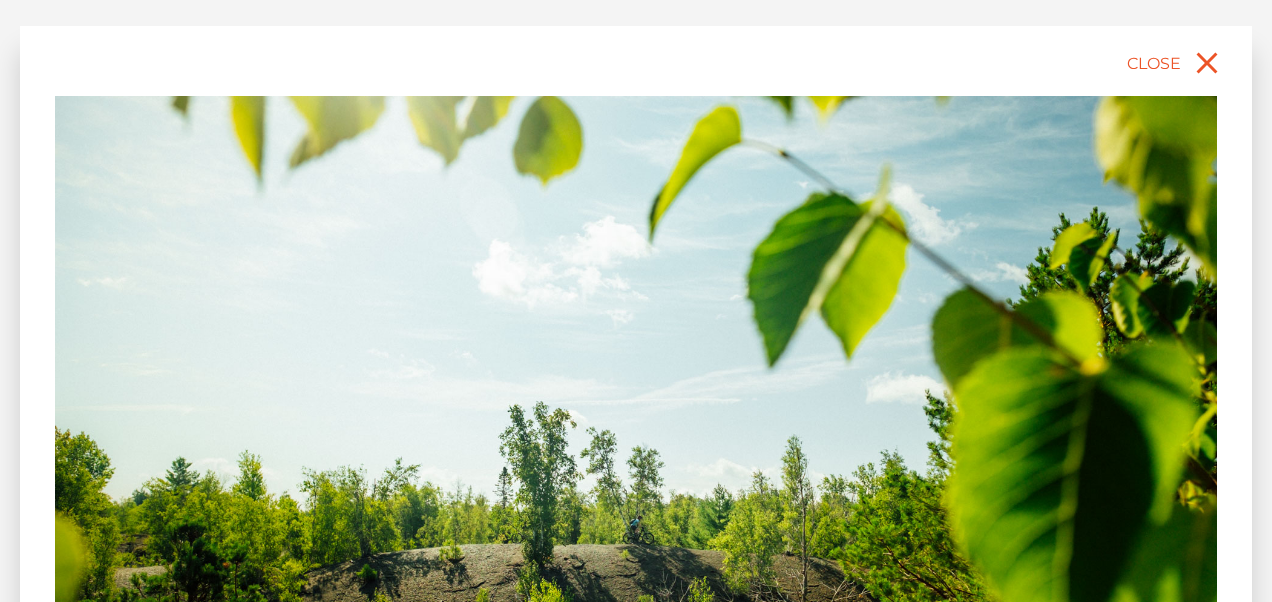 click on "slide  2   of 11
Minto Trails, Minto NB
Minto Trails, Minto NB
Minto Trails, Minto NB
Minto Trails, Minto NB" at bounding box center (636, 301) 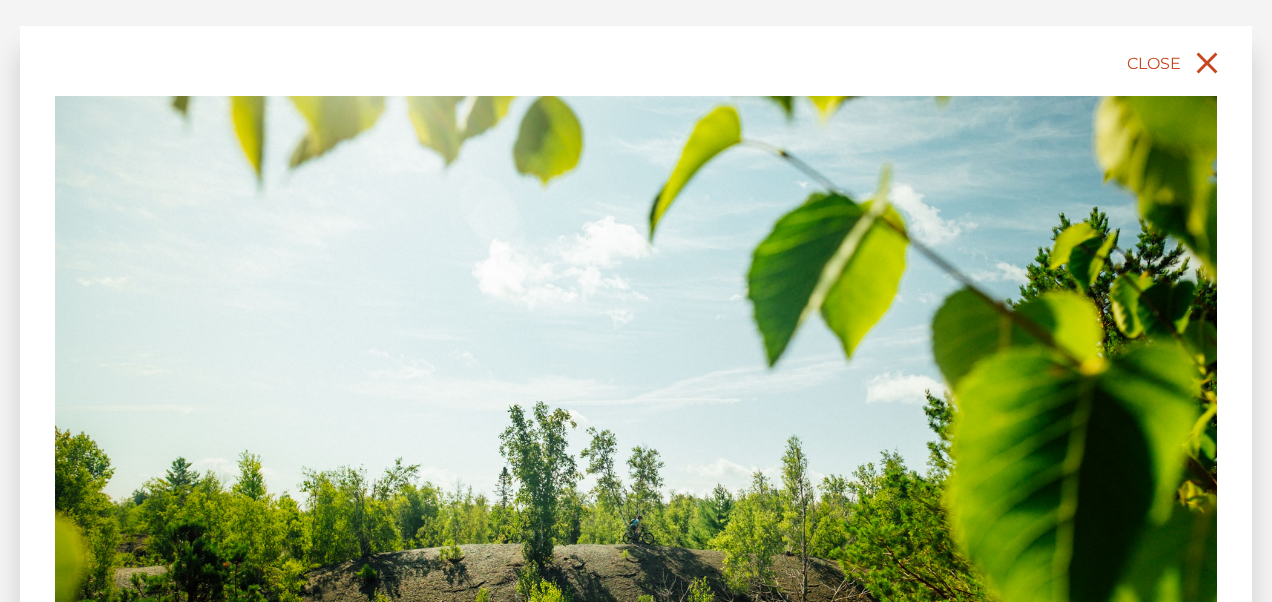 click 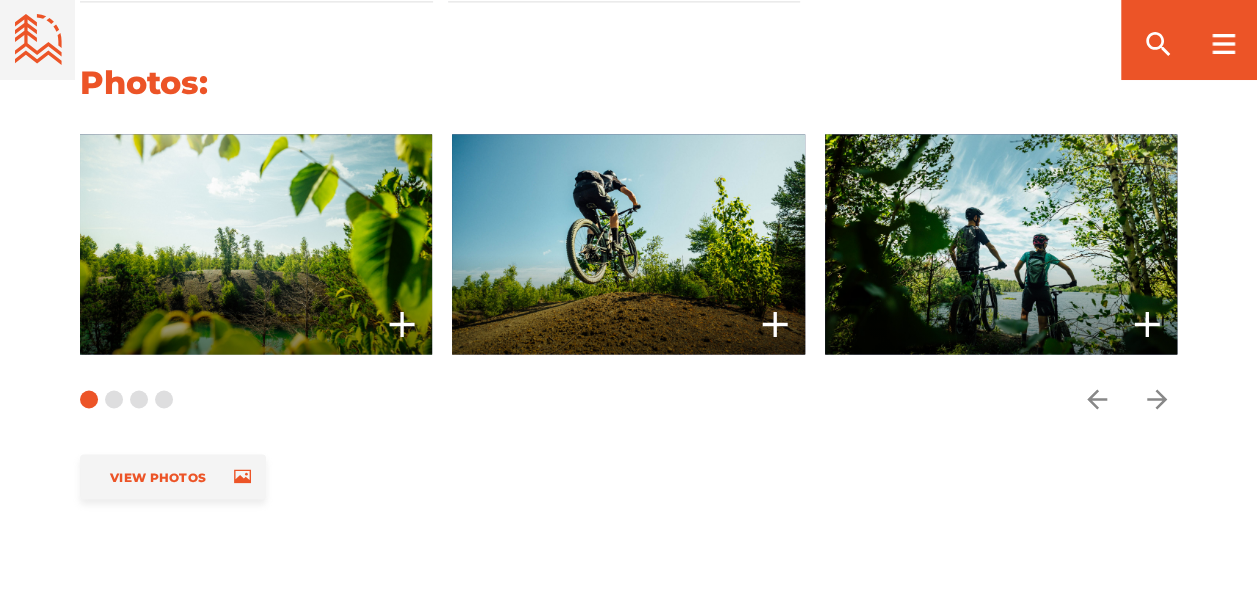 scroll, scrollTop: 1502, scrollLeft: 0, axis: vertical 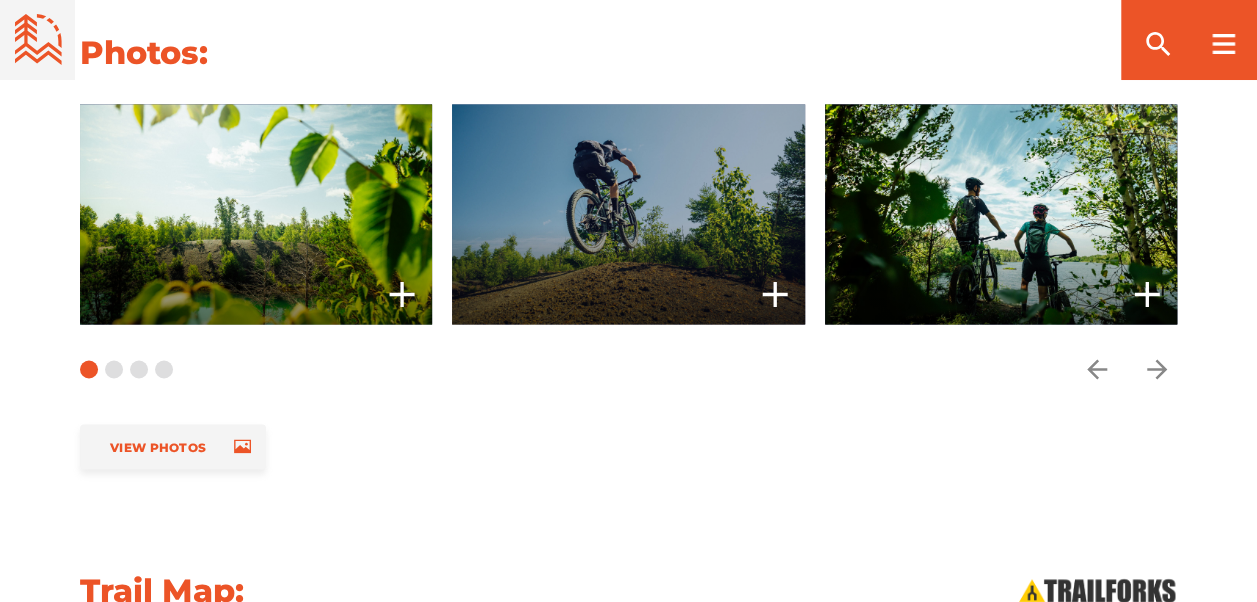 click 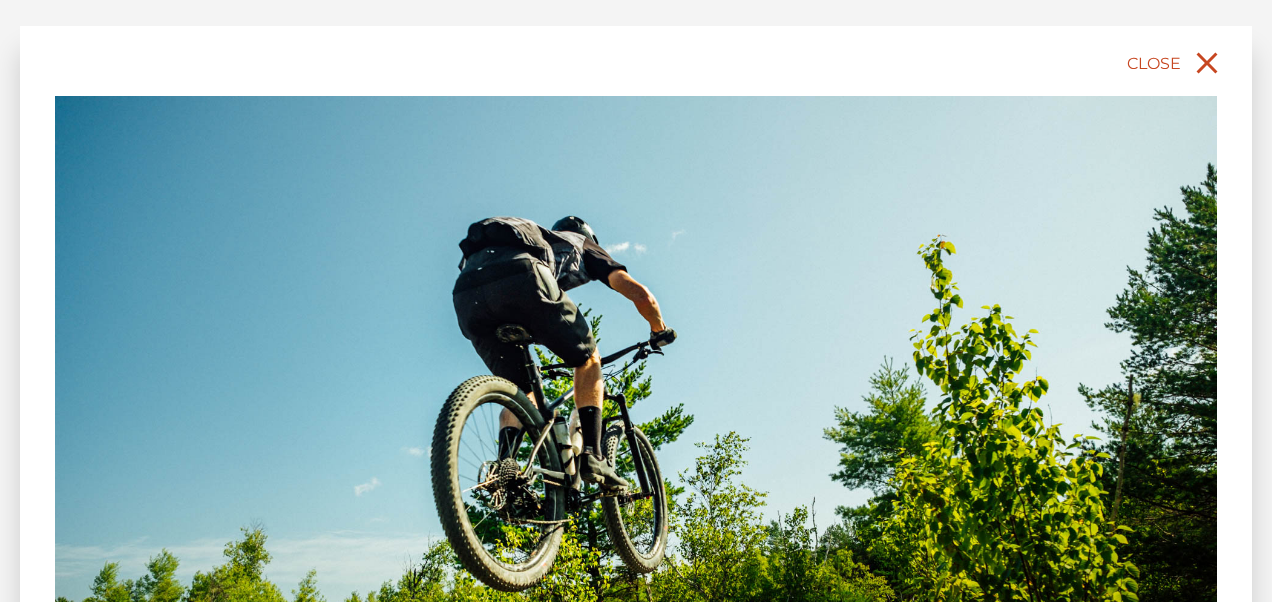 click on "Close" at bounding box center [1176, 63] 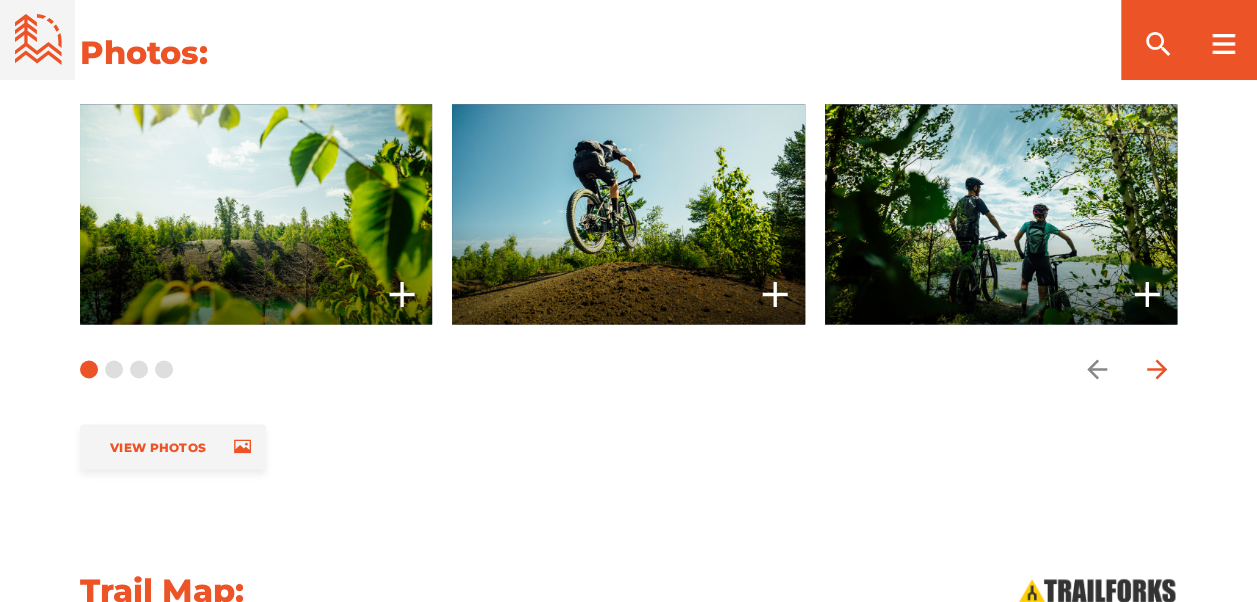 click 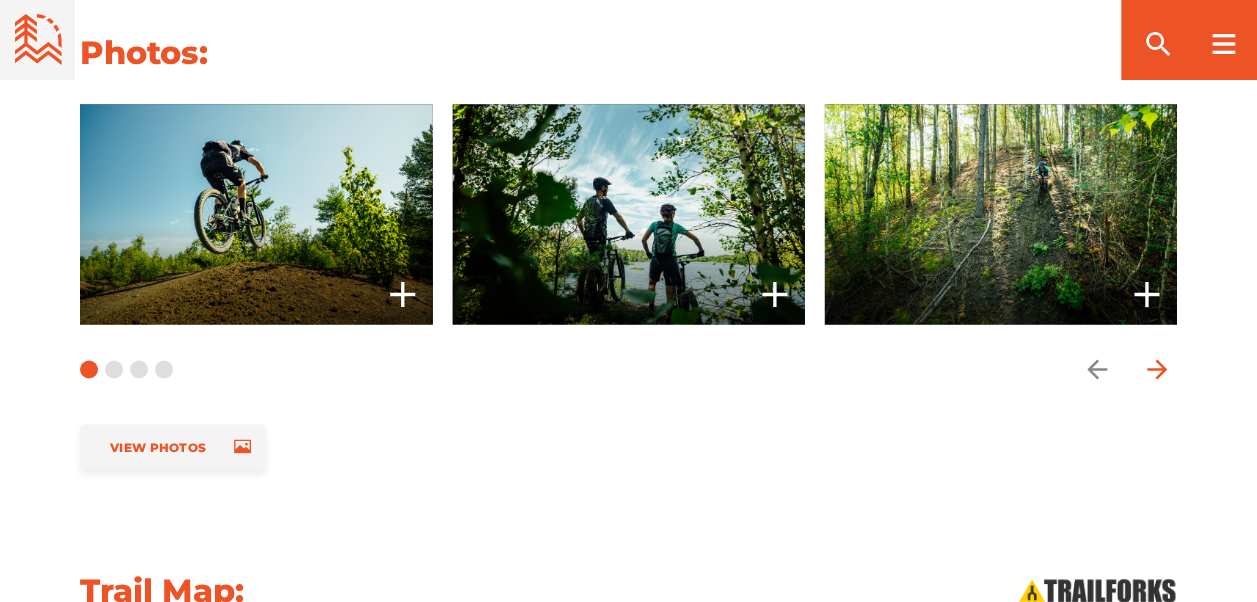 click 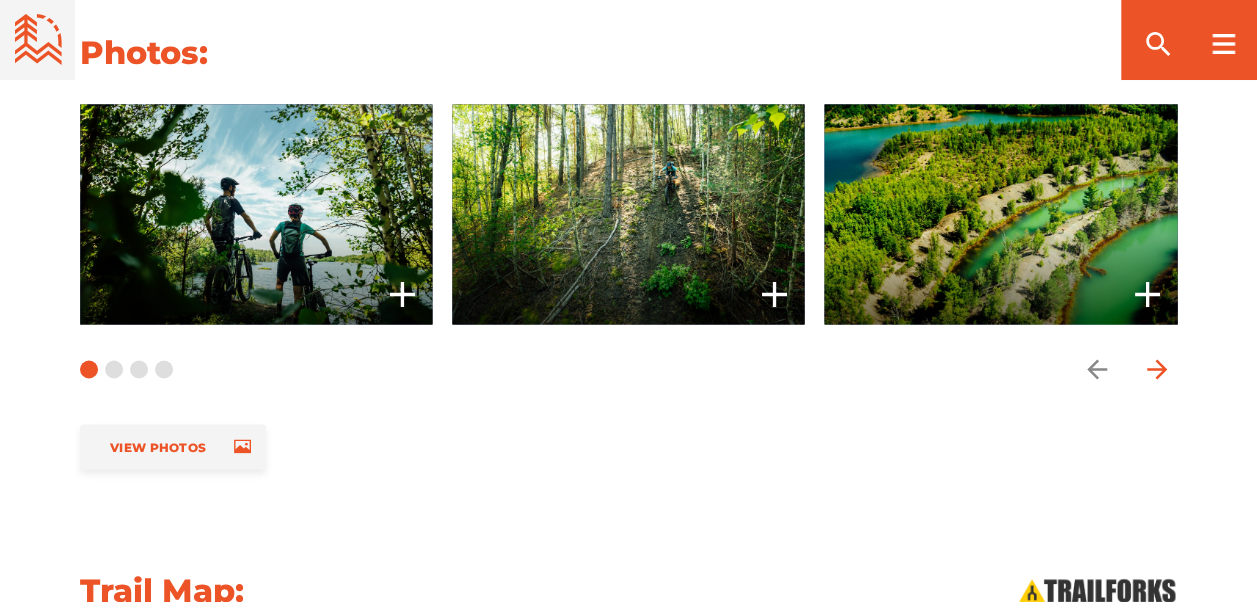 click 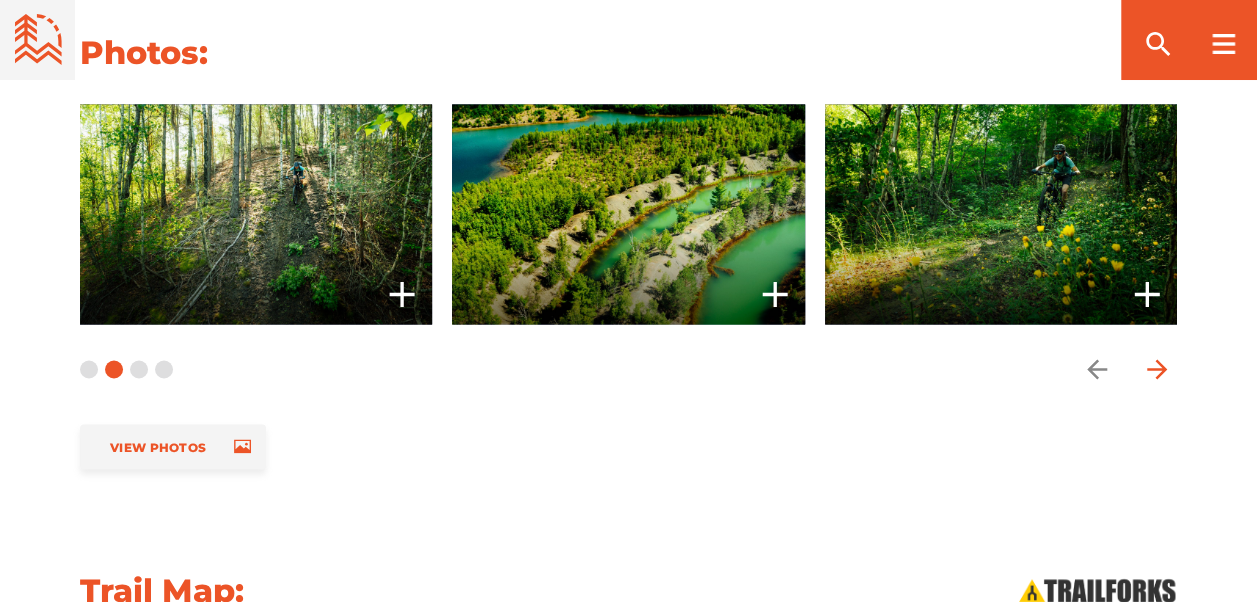 click 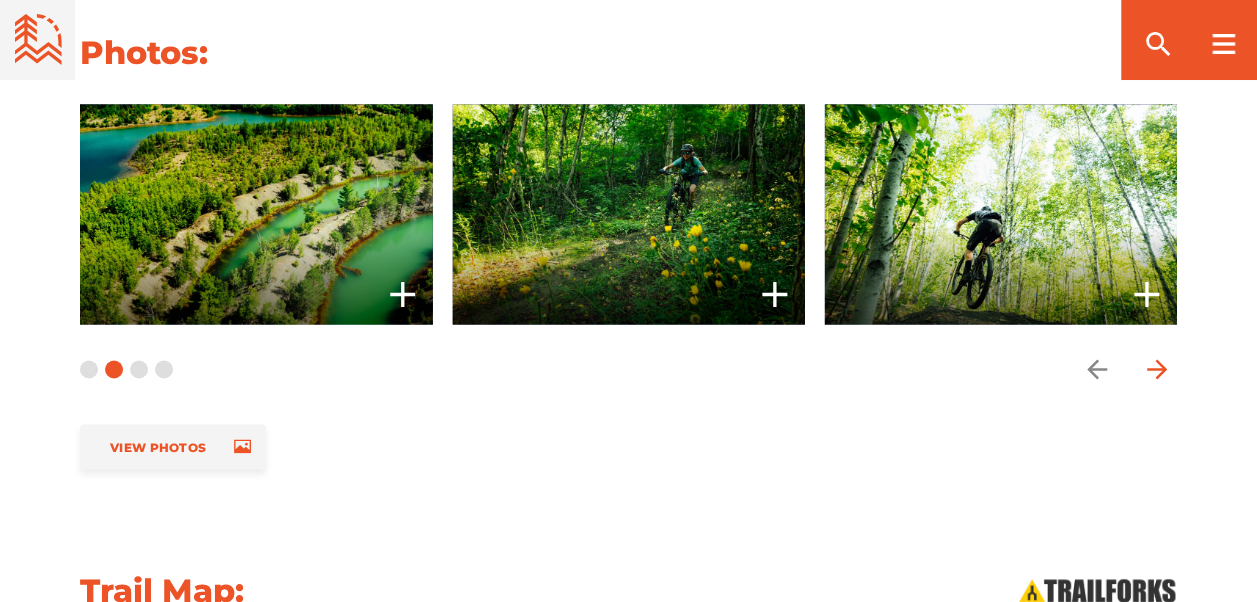 click 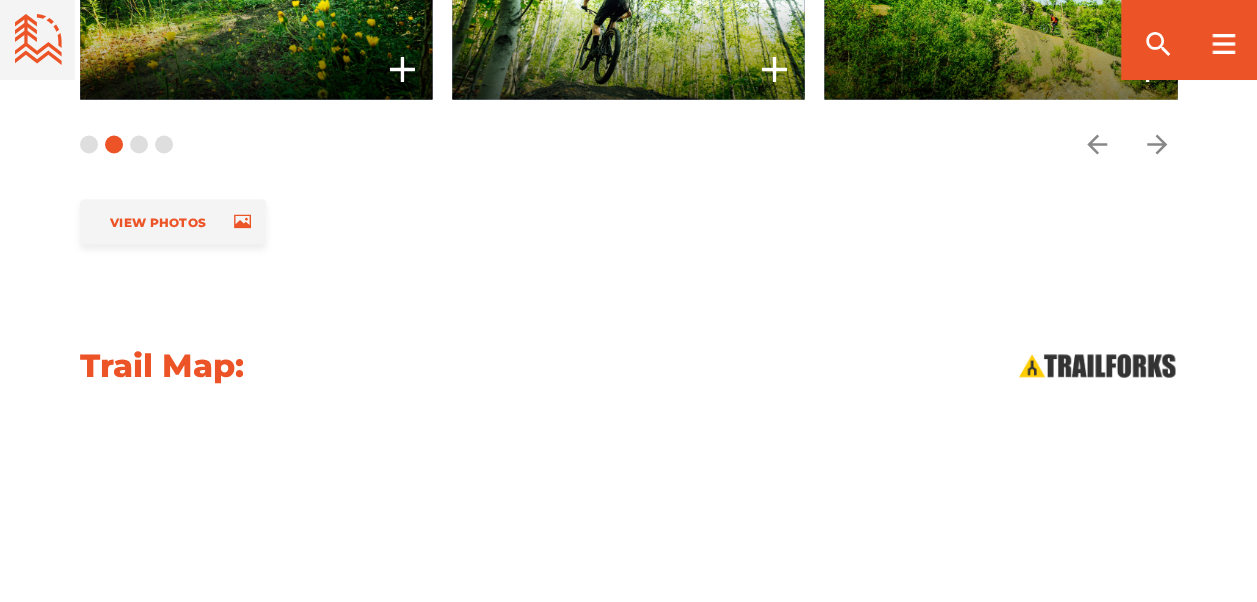 scroll, scrollTop: 1696, scrollLeft: 0, axis: vertical 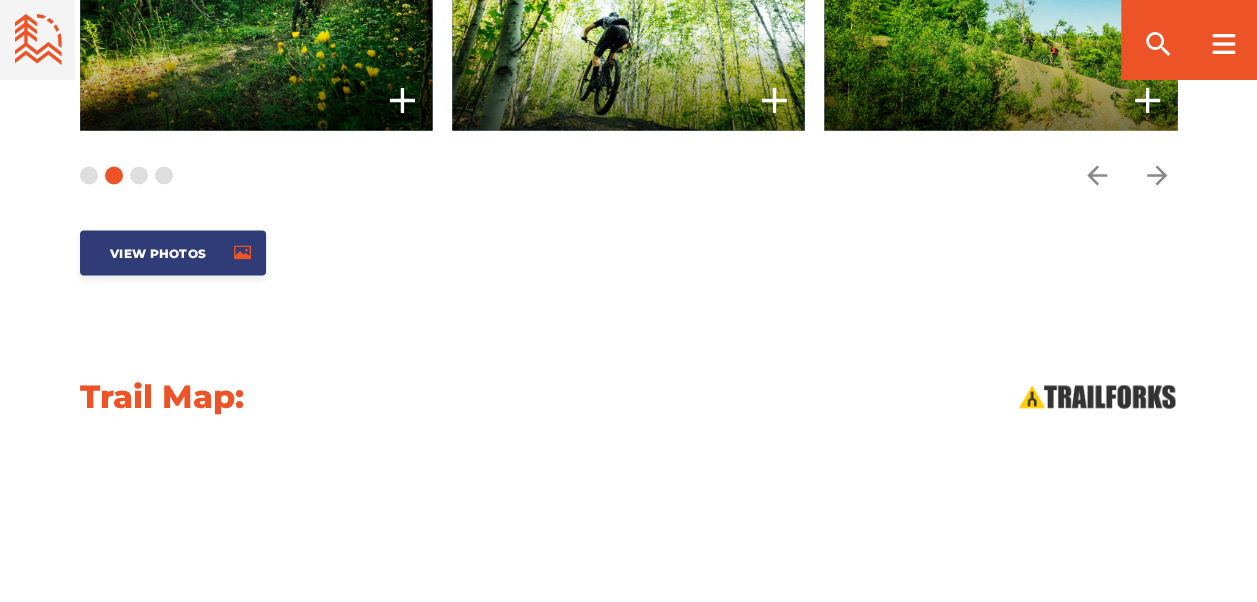click on "View Photos" at bounding box center (158, 252) 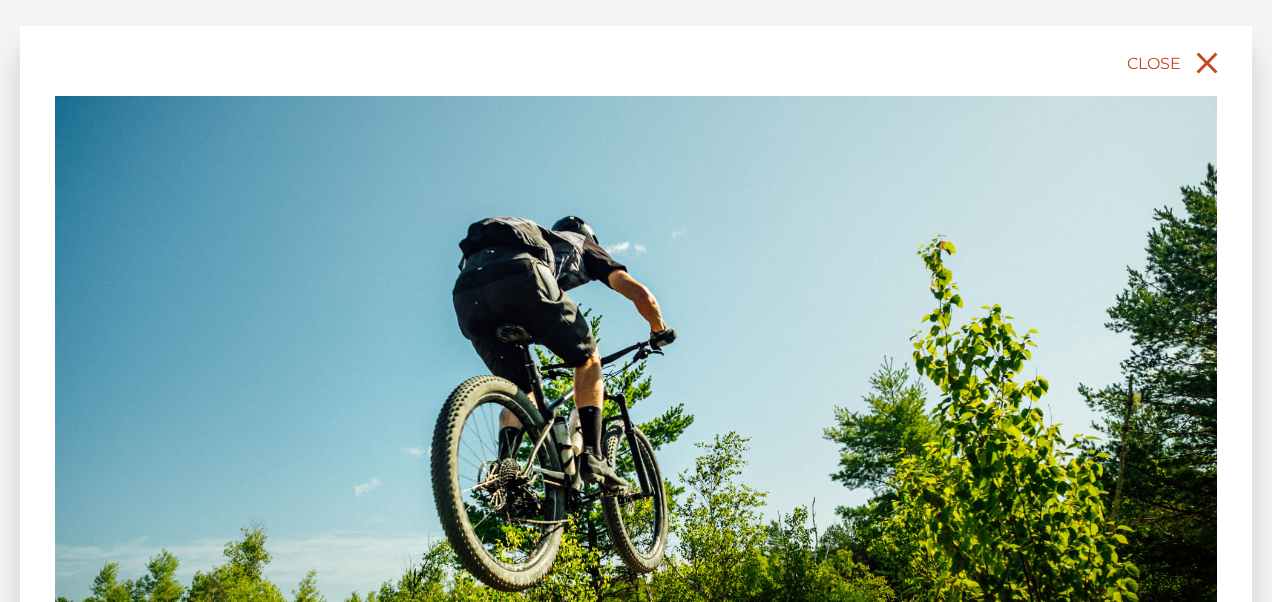click 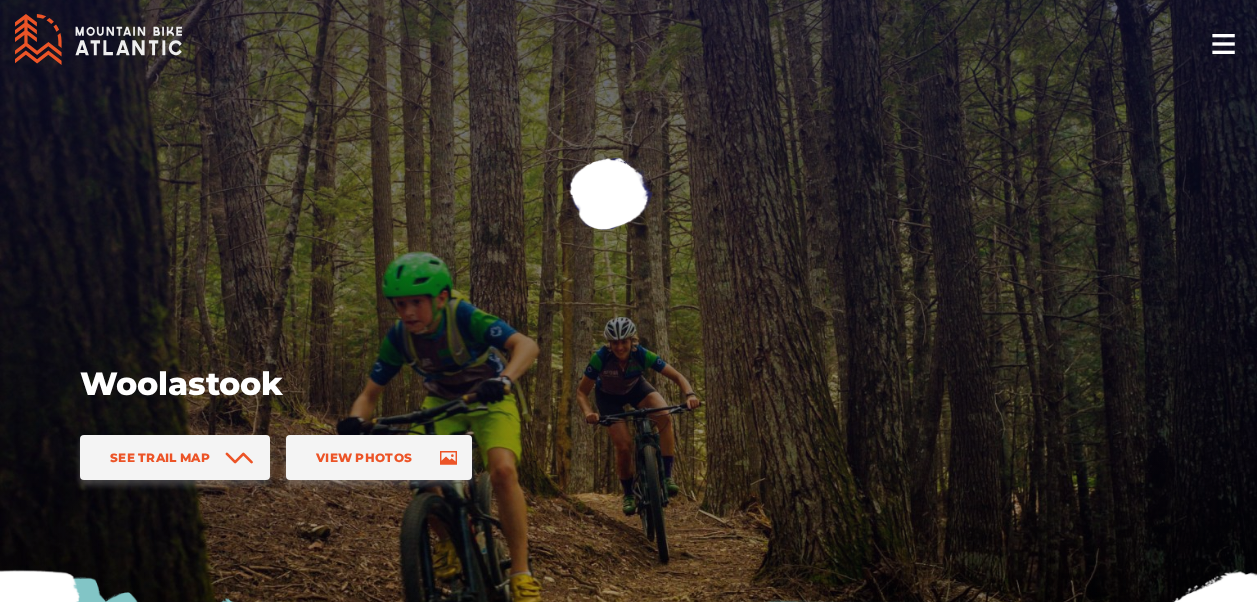 scroll, scrollTop: 0, scrollLeft: 0, axis: both 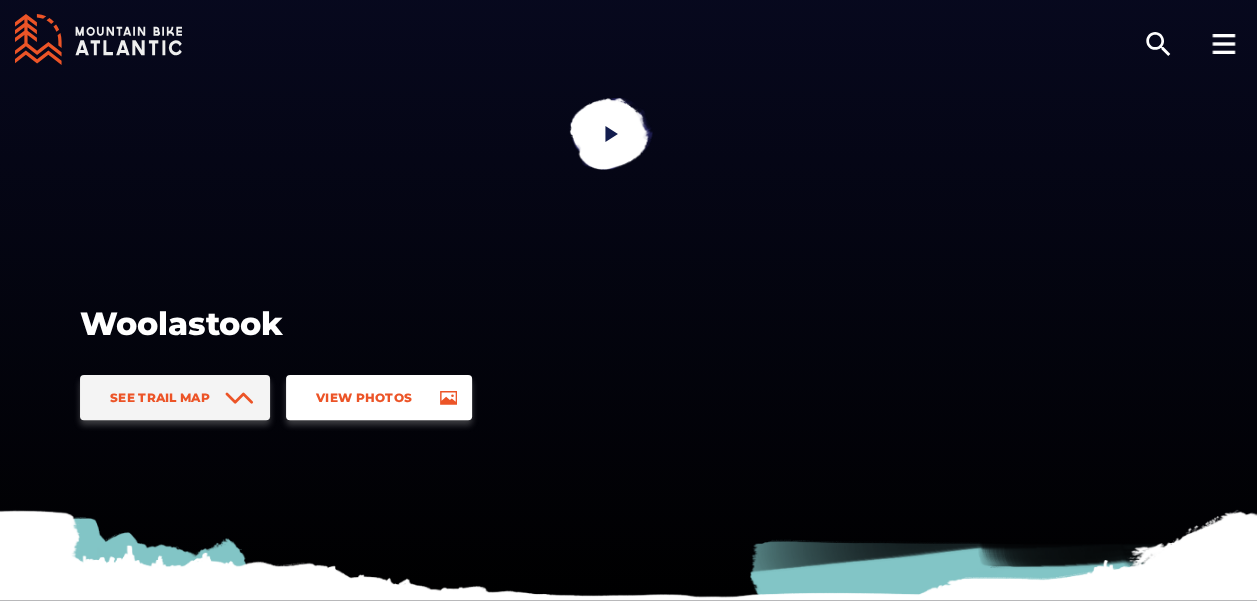 click on "View Photos" at bounding box center [364, 397] 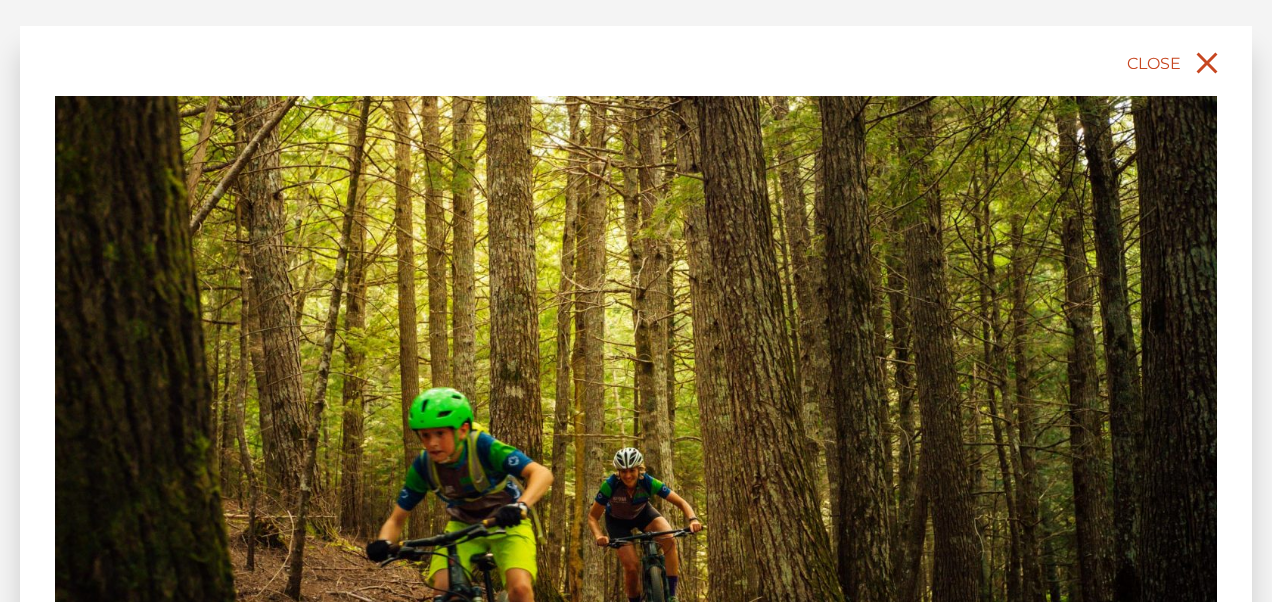 click 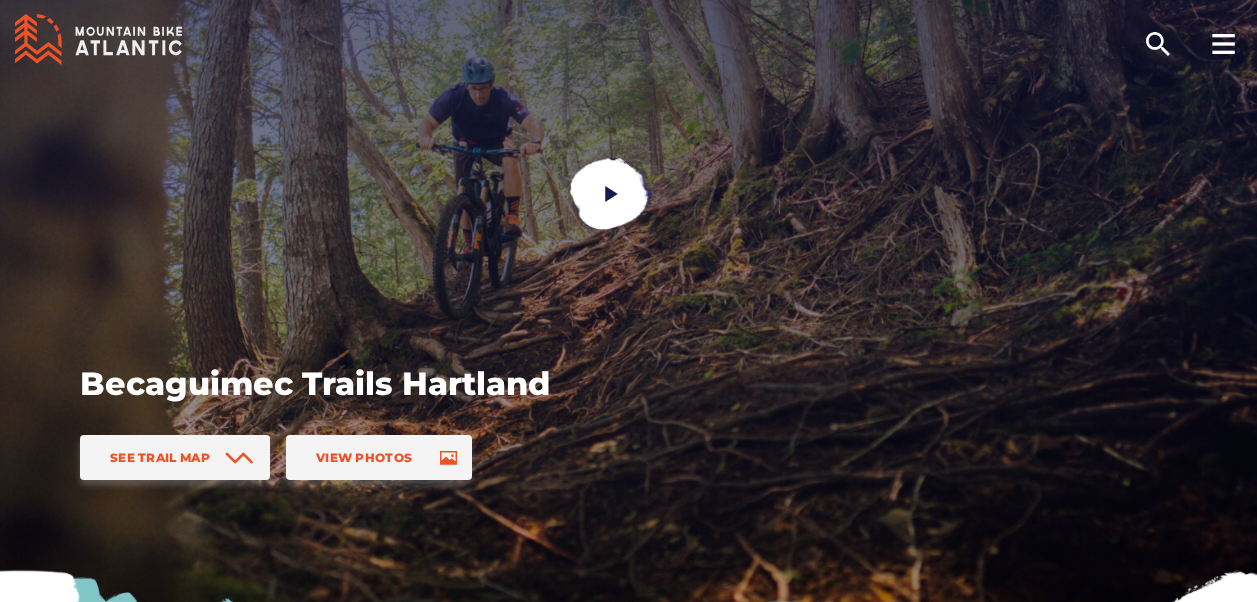 scroll, scrollTop: 0, scrollLeft: 0, axis: both 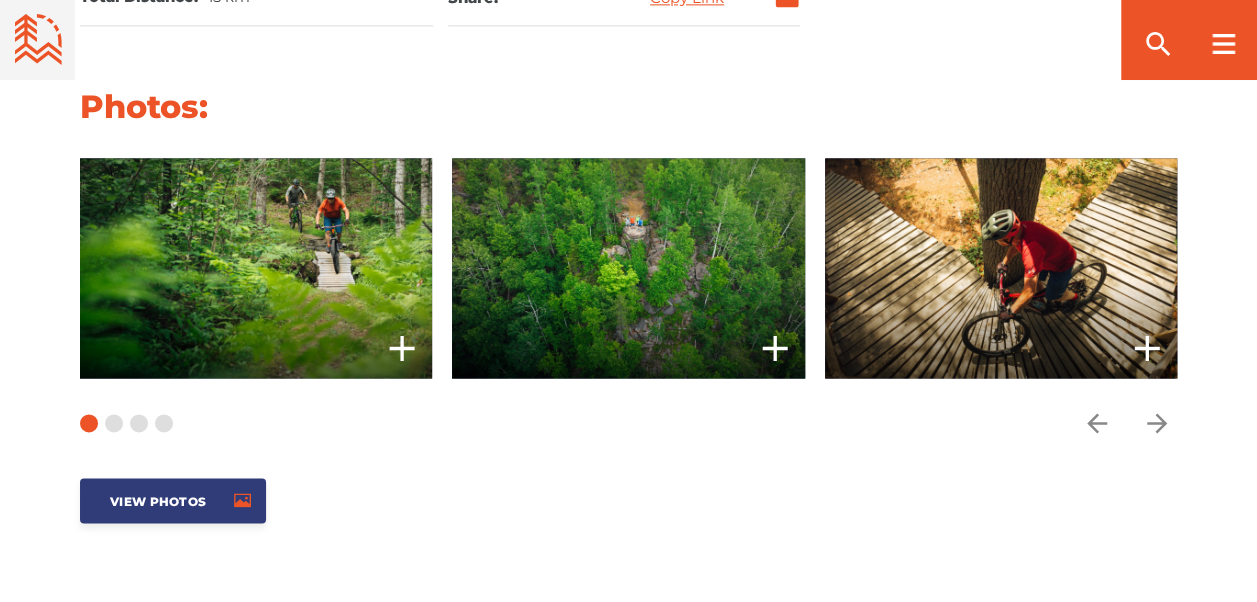 click 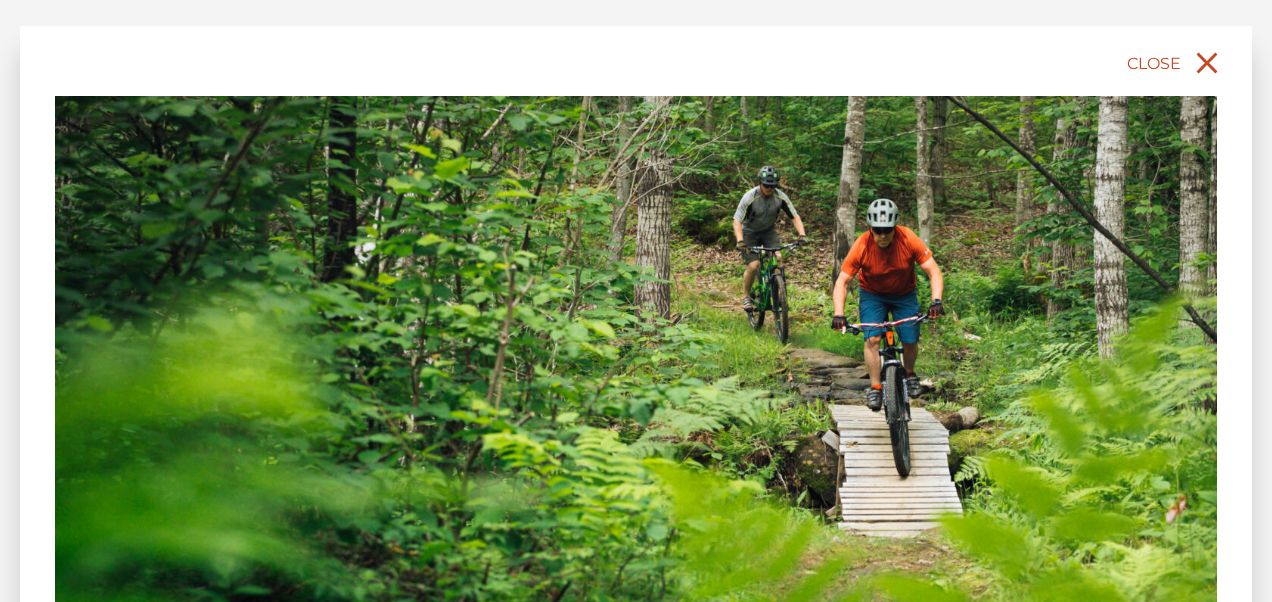 click 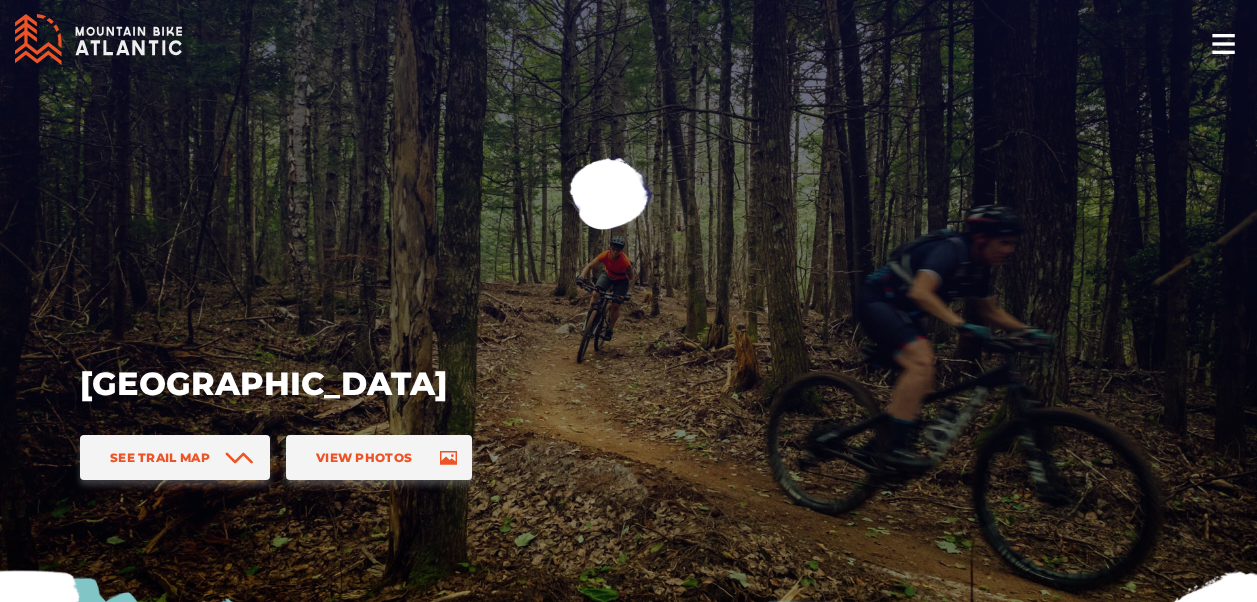 scroll, scrollTop: 0, scrollLeft: 0, axis: both 